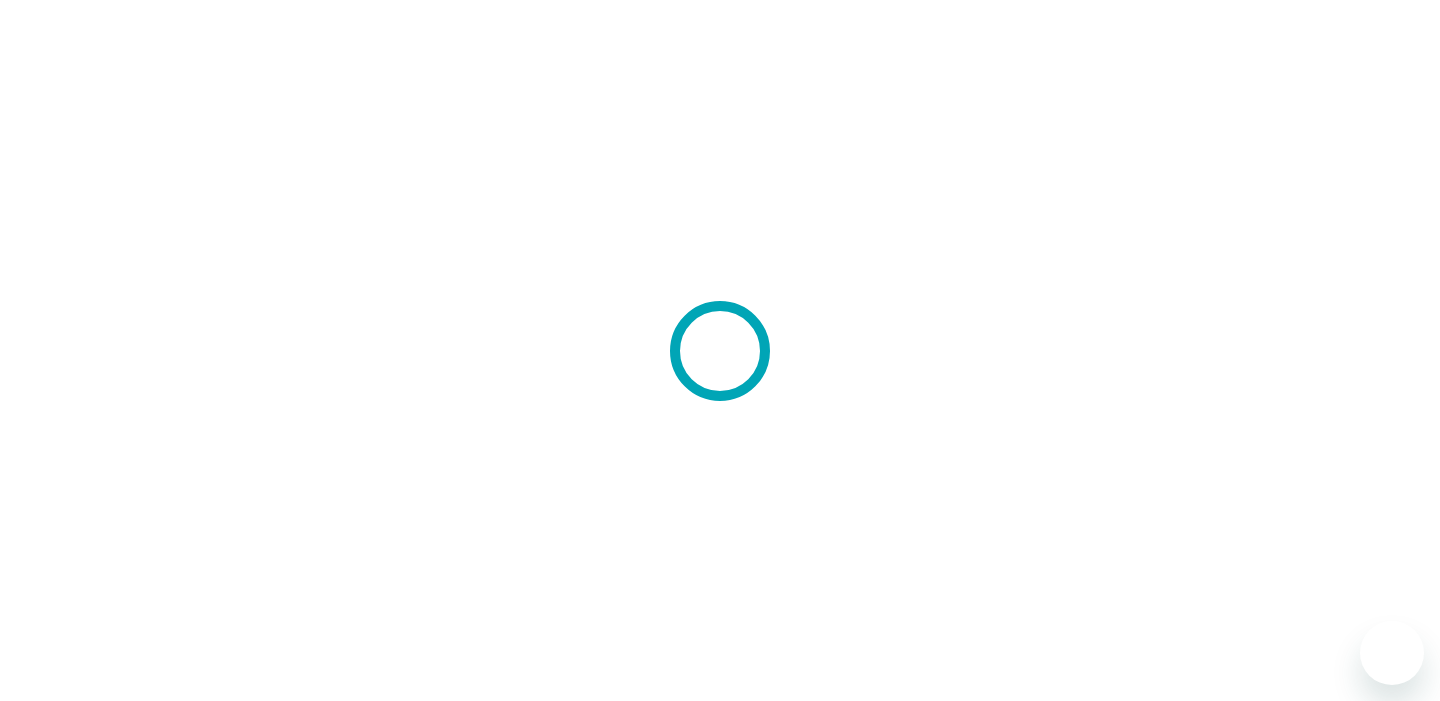 scroll, scrollTop: 0, scrollLeft: 0, axis: both 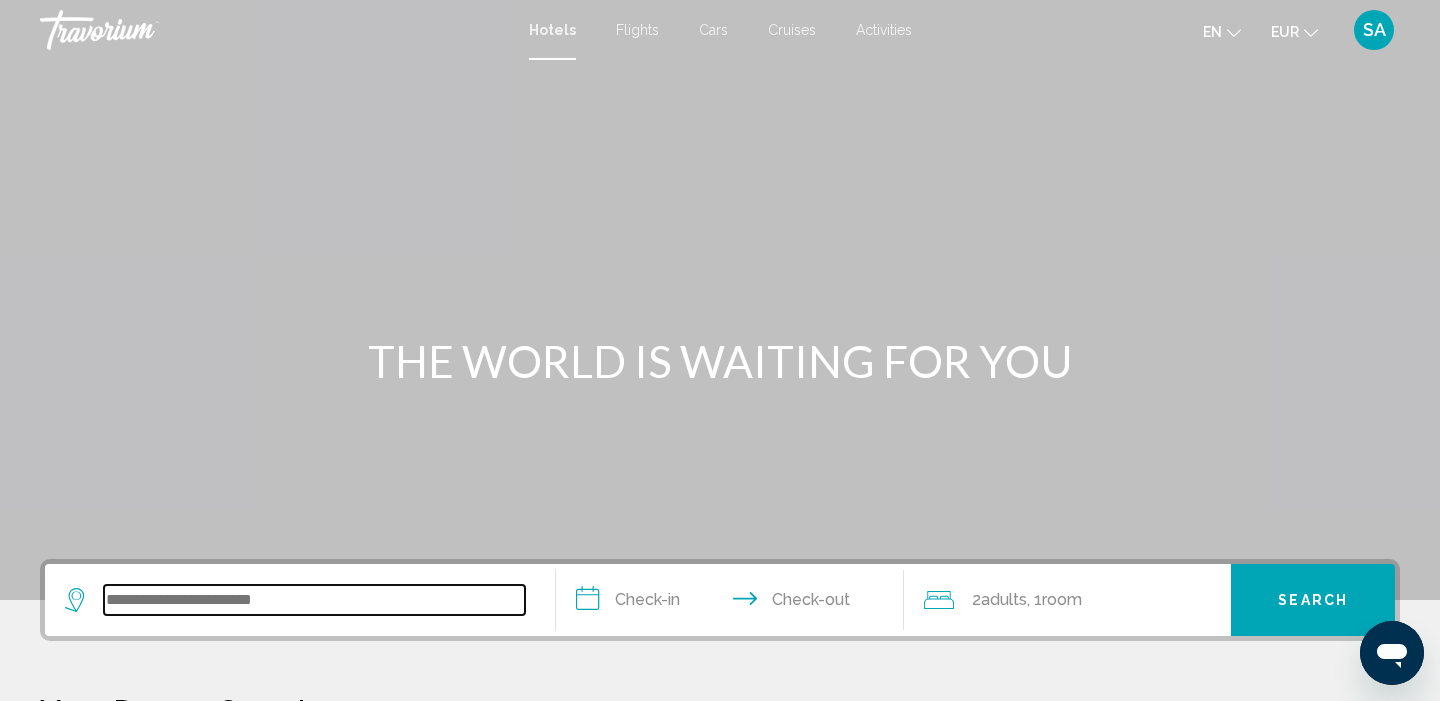 click at bounding box center [314, 600] 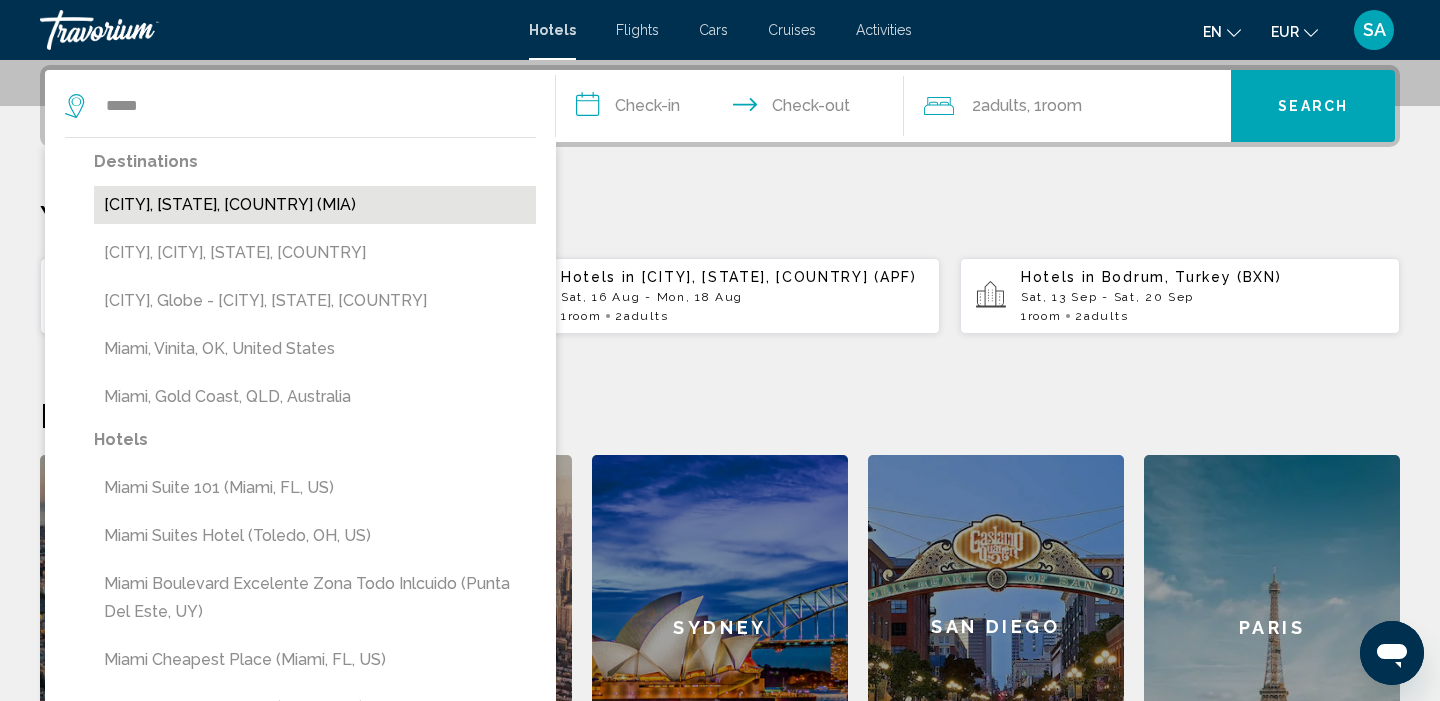 click on "[CITY], [STATE], [COUNTRY] (MIA)" at bounding box center (315, 205) 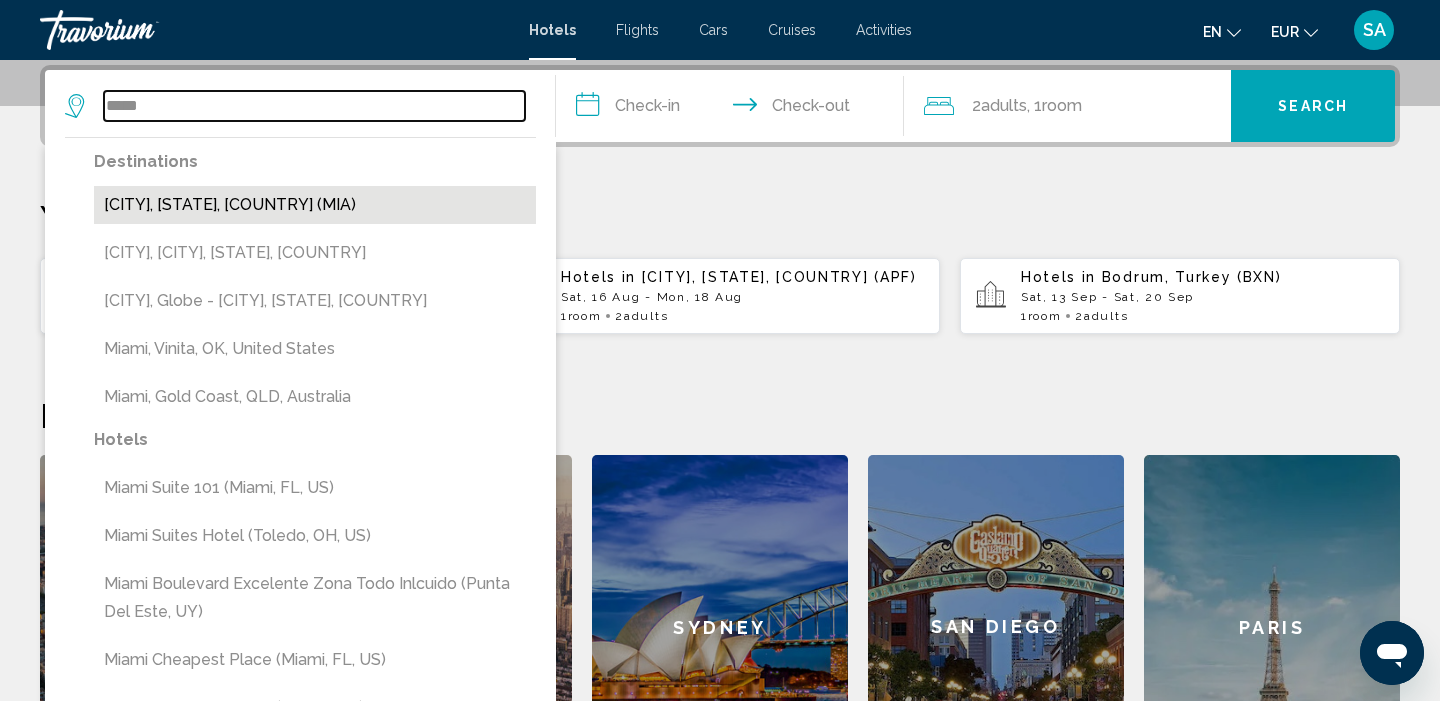 type on "**********" 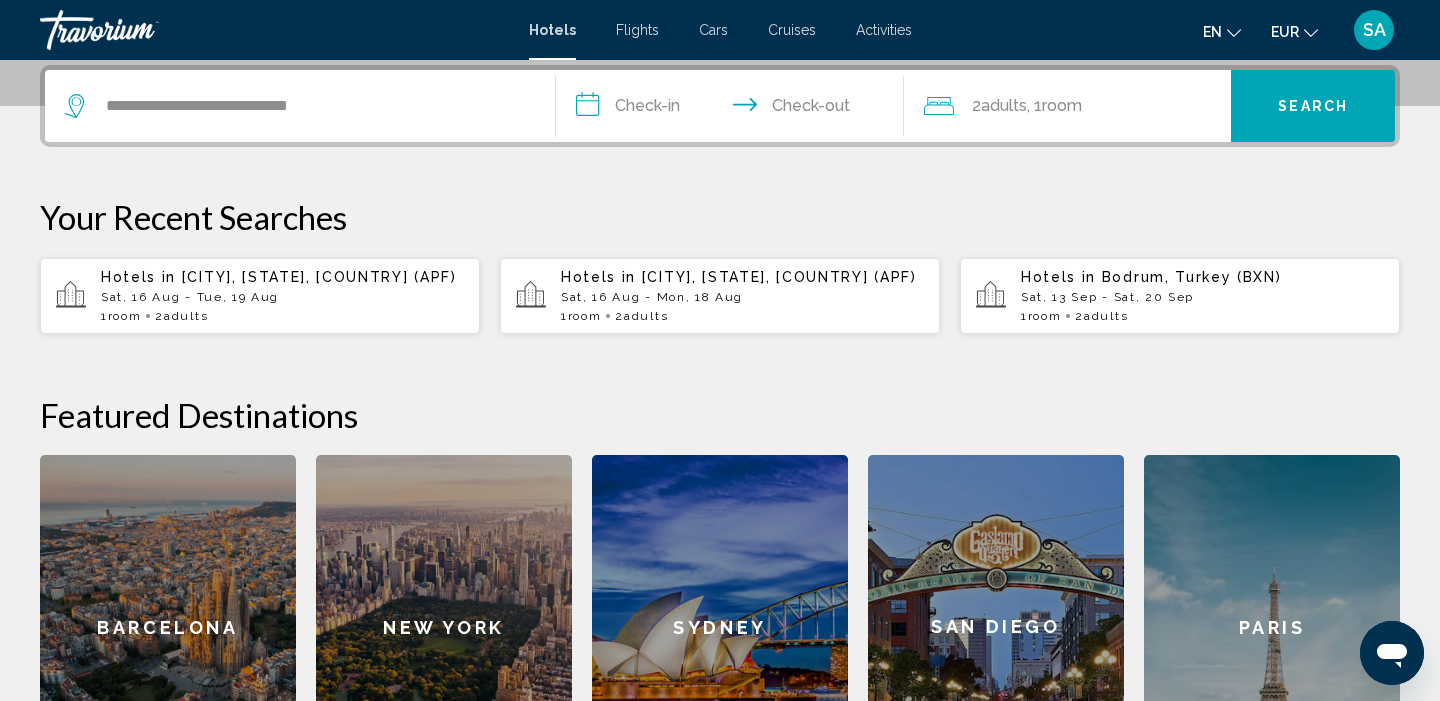 click on "**********" at bounding box center (734, 109) 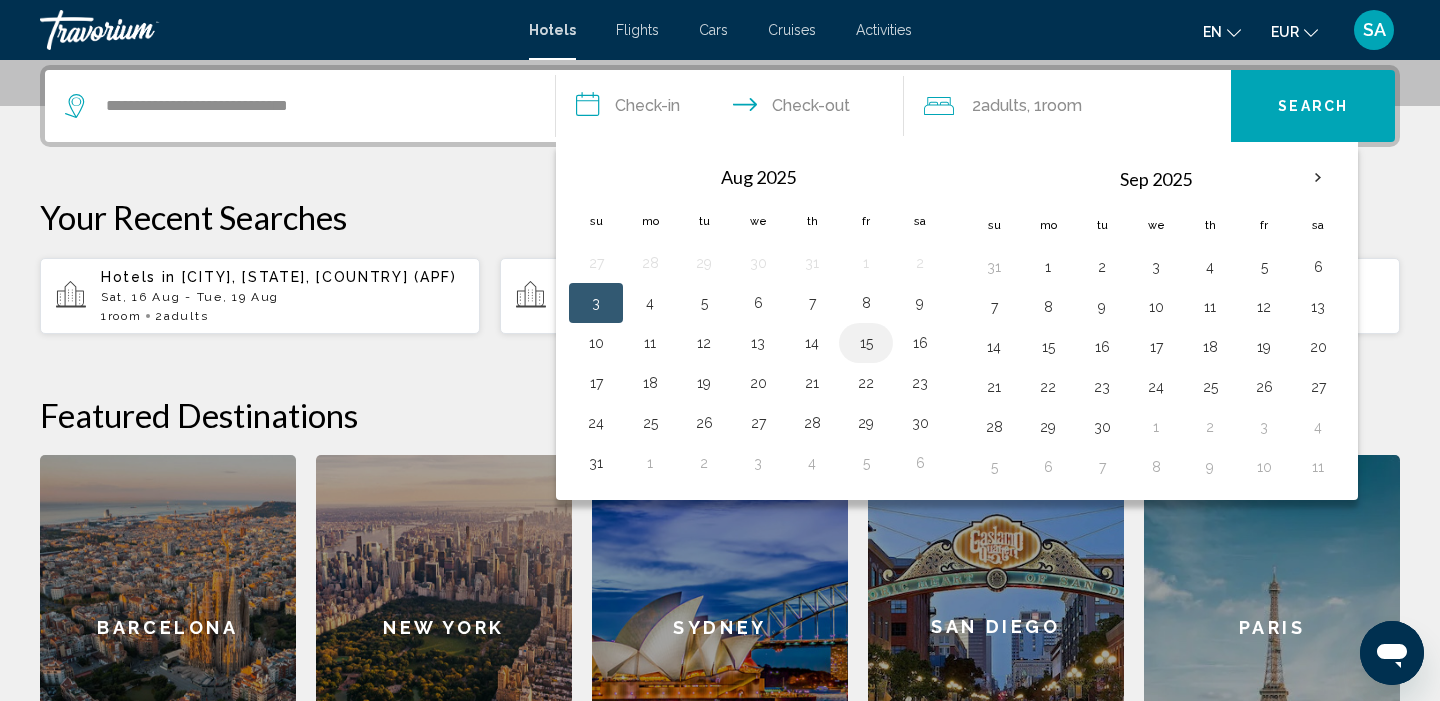 click on "15" at bounding box center (866, 343) 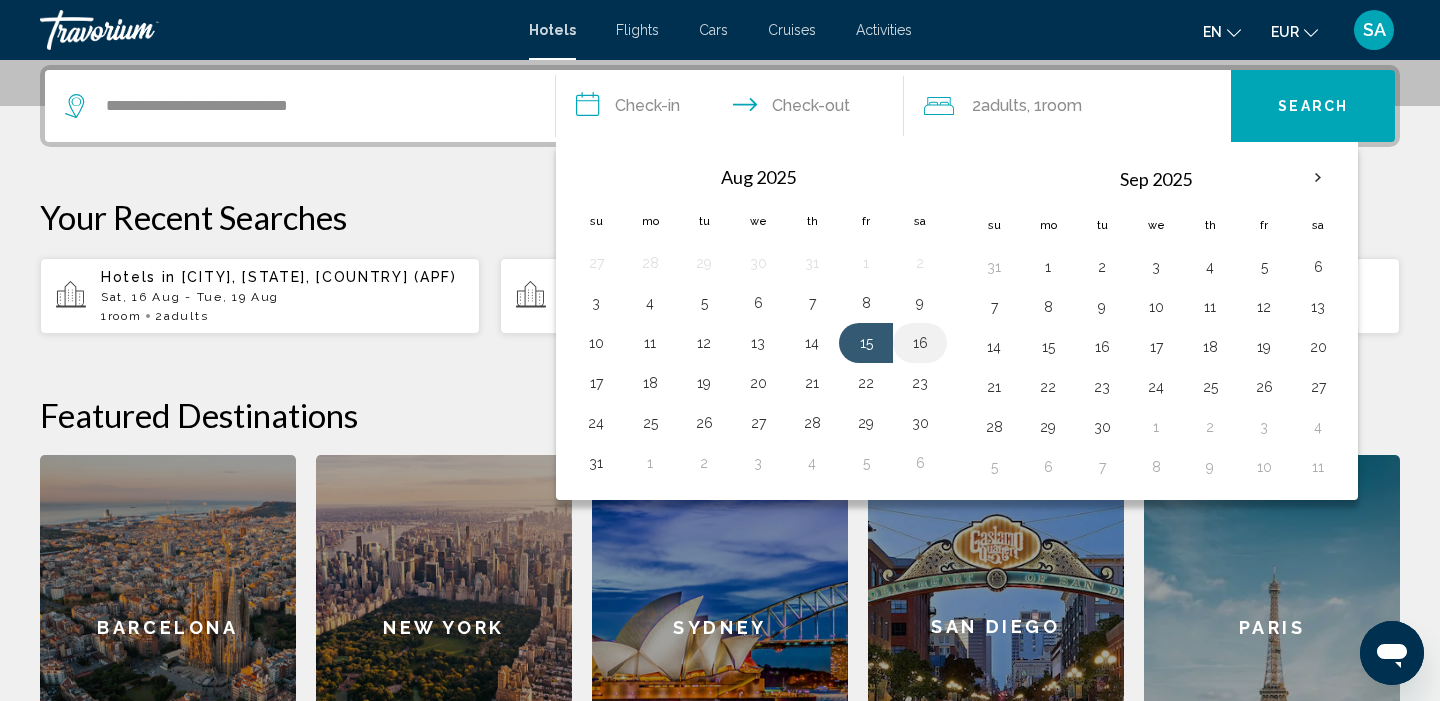 click on "16" at bounding box center (920, 343) 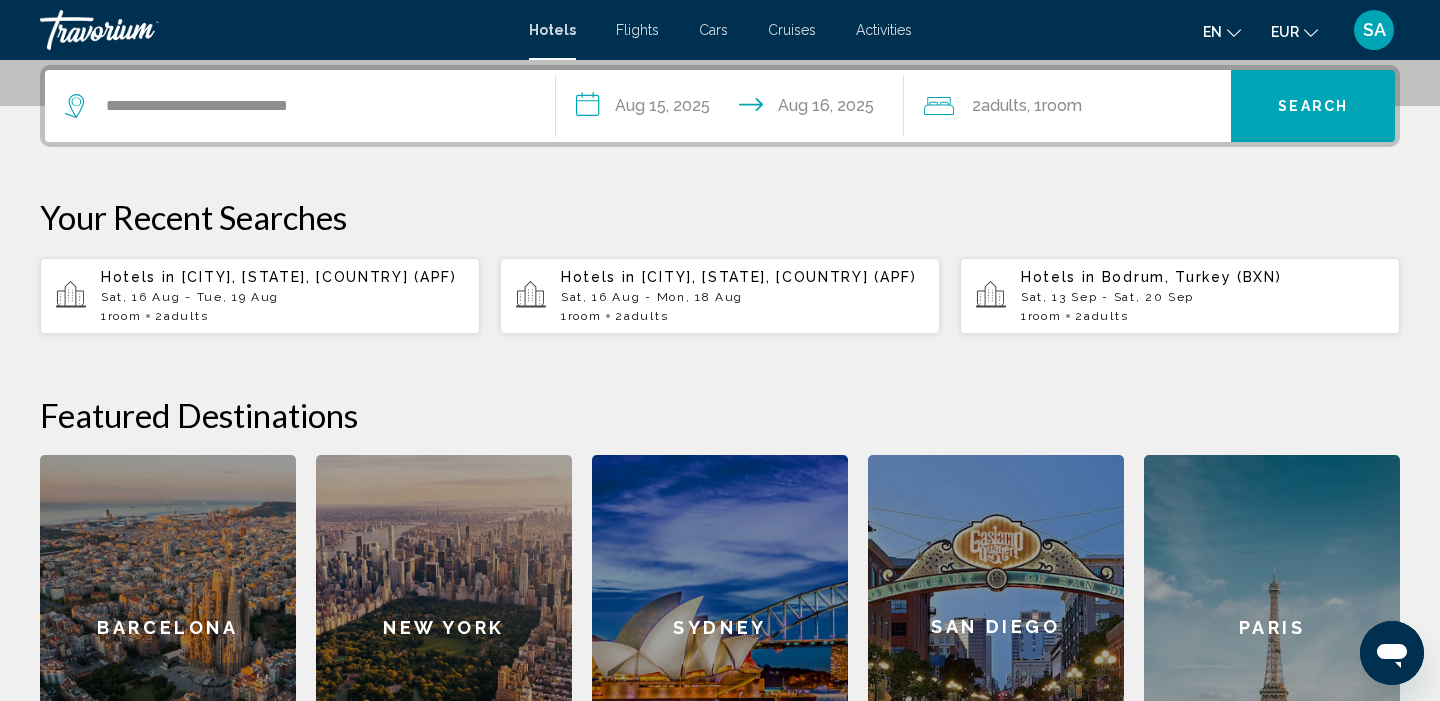 click on "Search" at bounding box center [1313, 106] 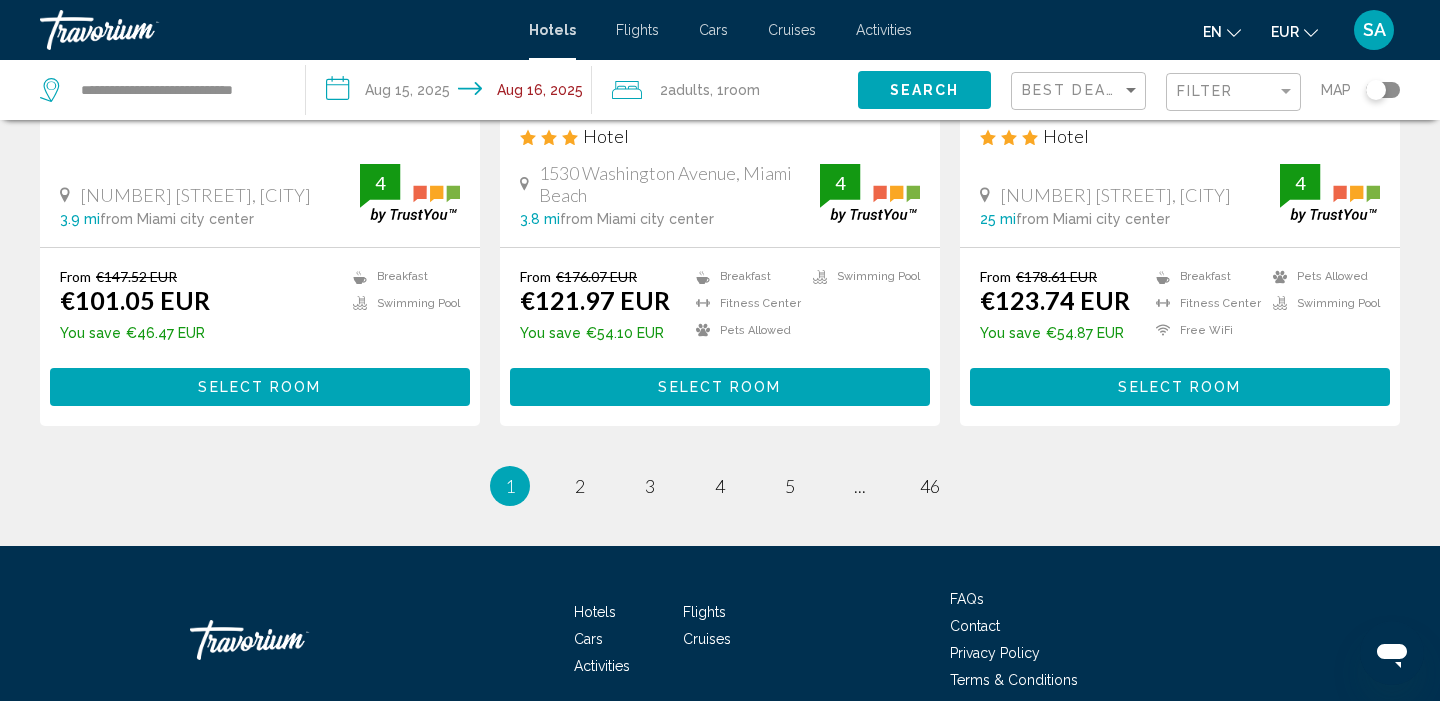 scroll, scrollTop: 2677, scrollLeft: 0, axis: vertical 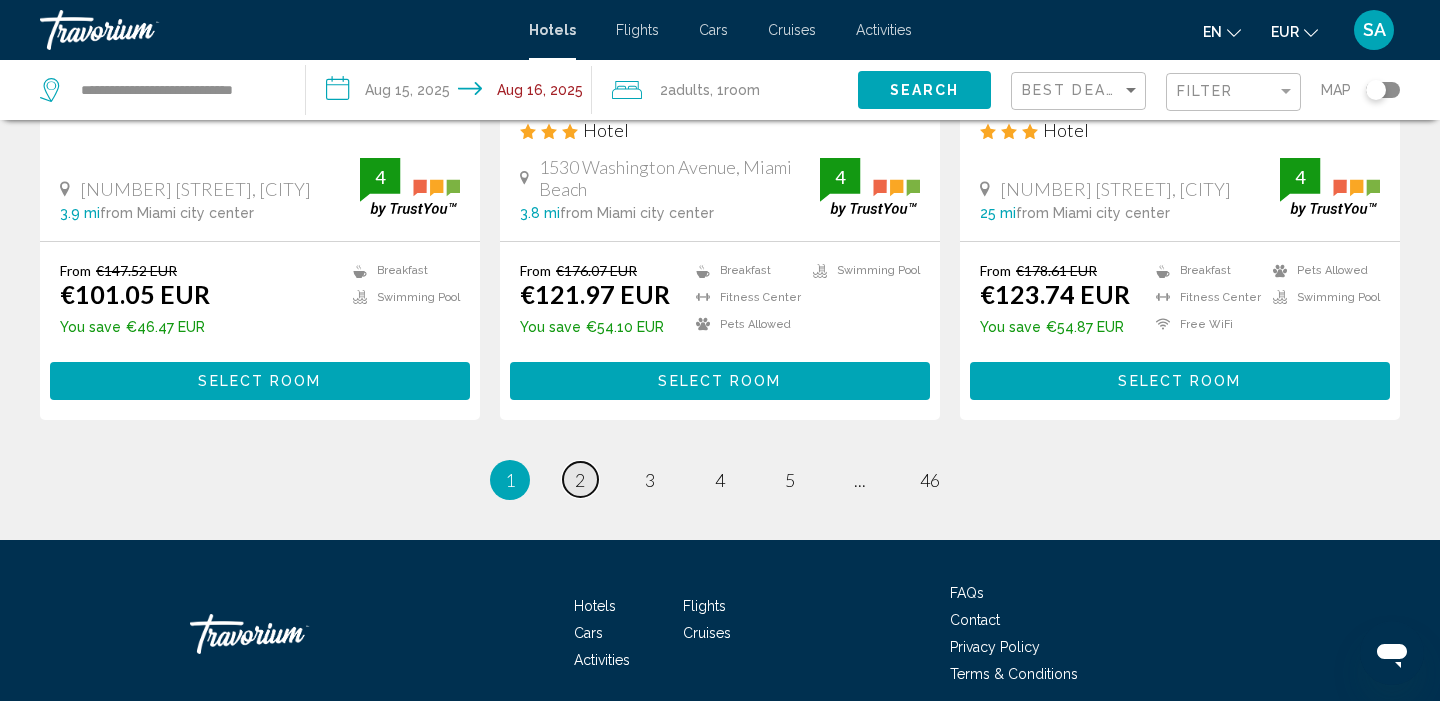 click on "2" at bounding box center [580, 480] 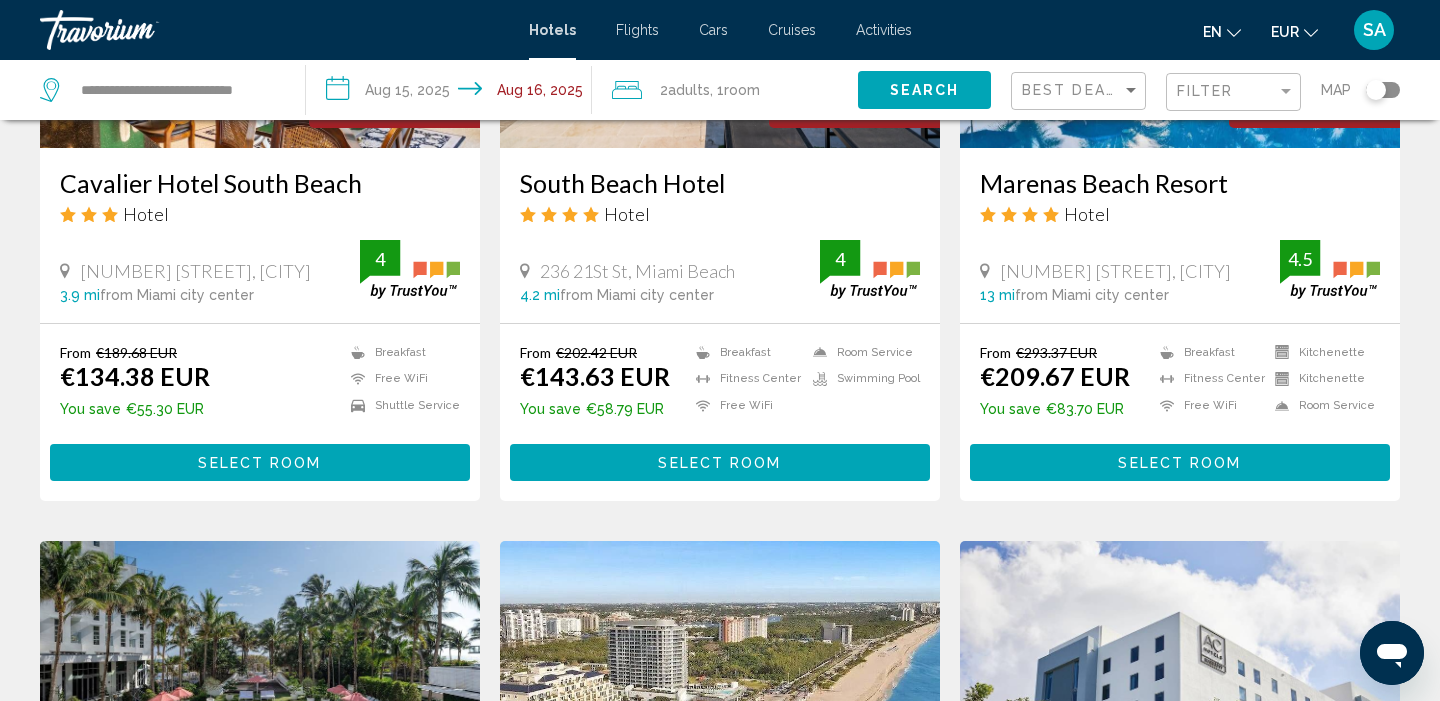 scroll, scrollTop: 1851, scrollLeft: 0, axis: vertical 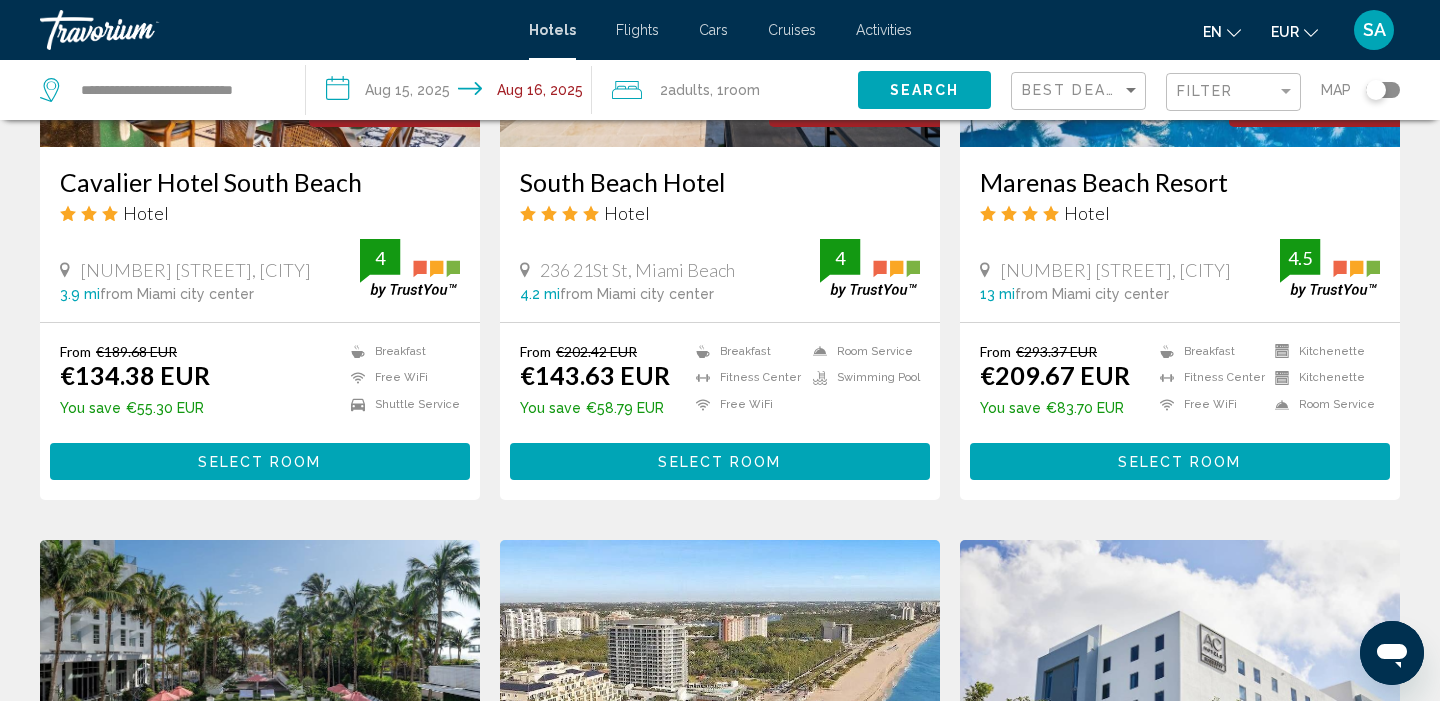 click 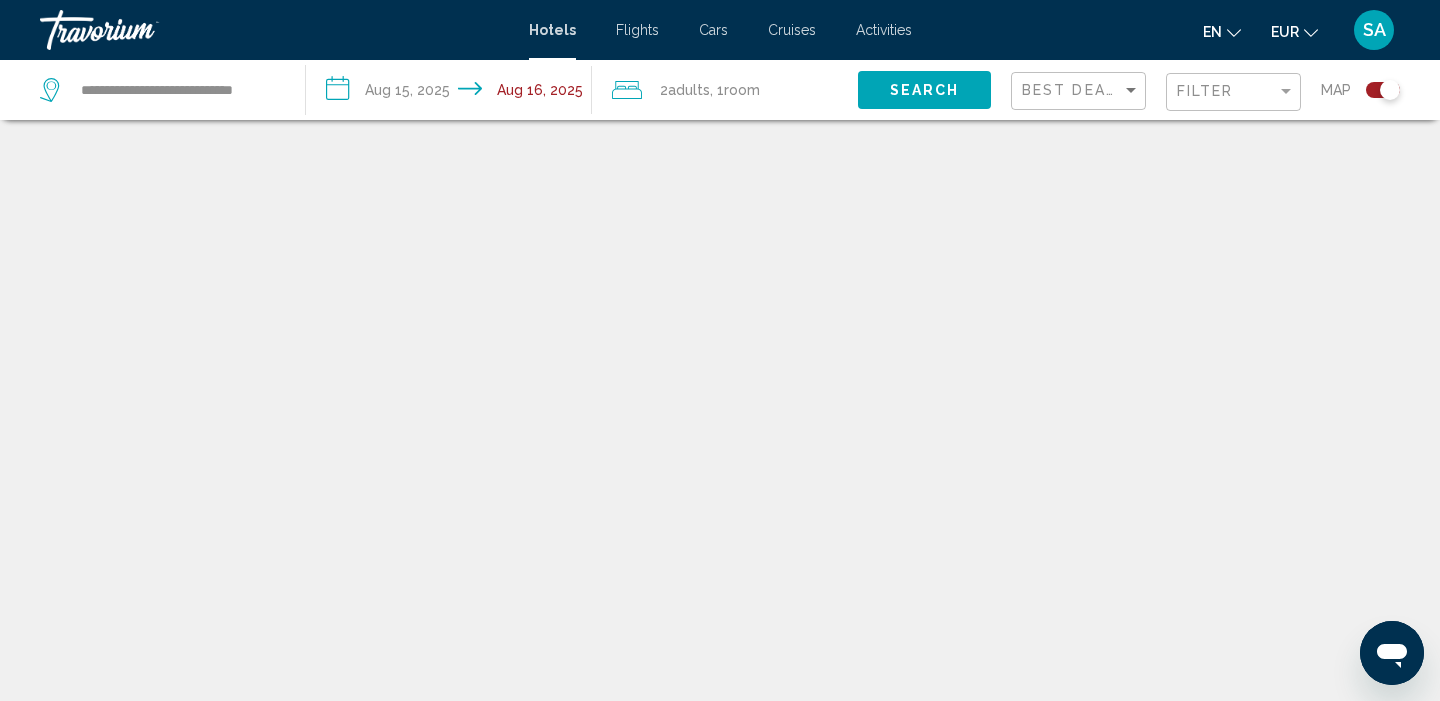 scroll, scrollTop: 120, scrollLeft: 0, axis: vertical 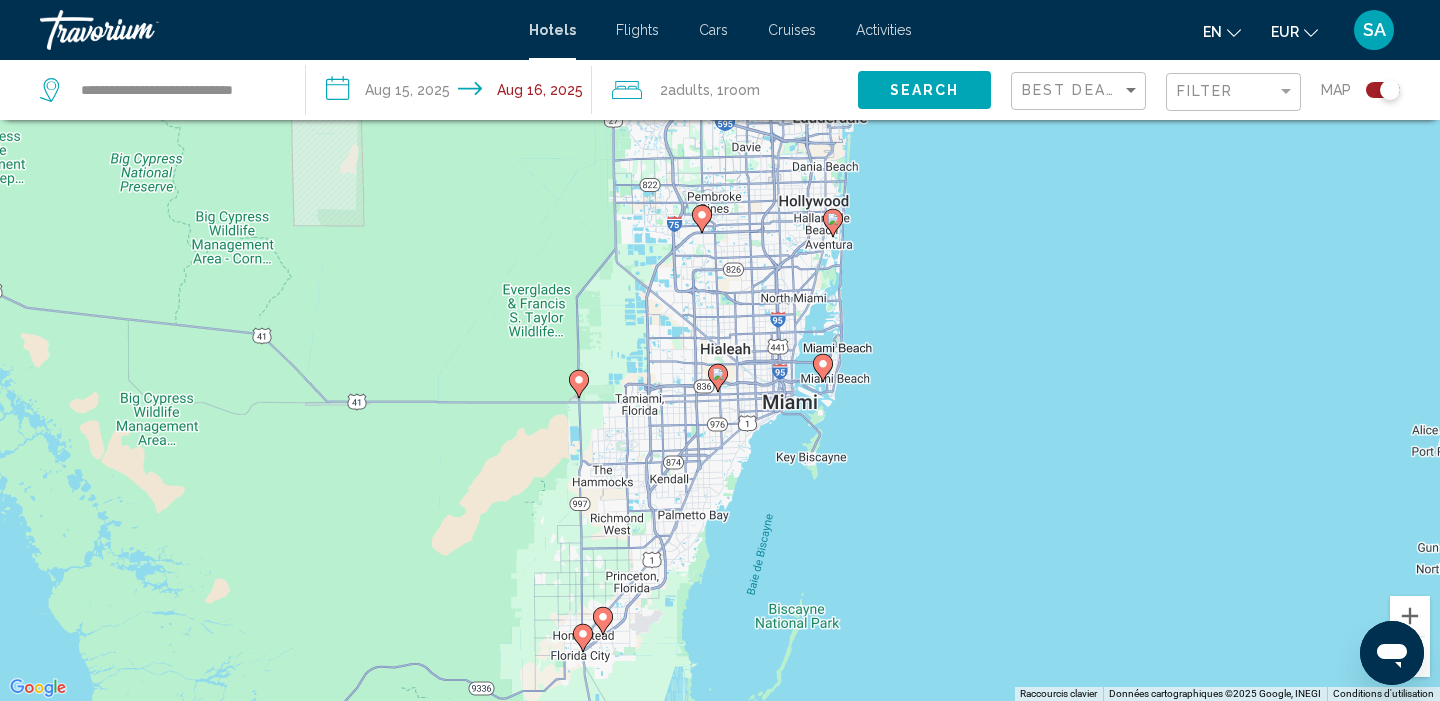 click 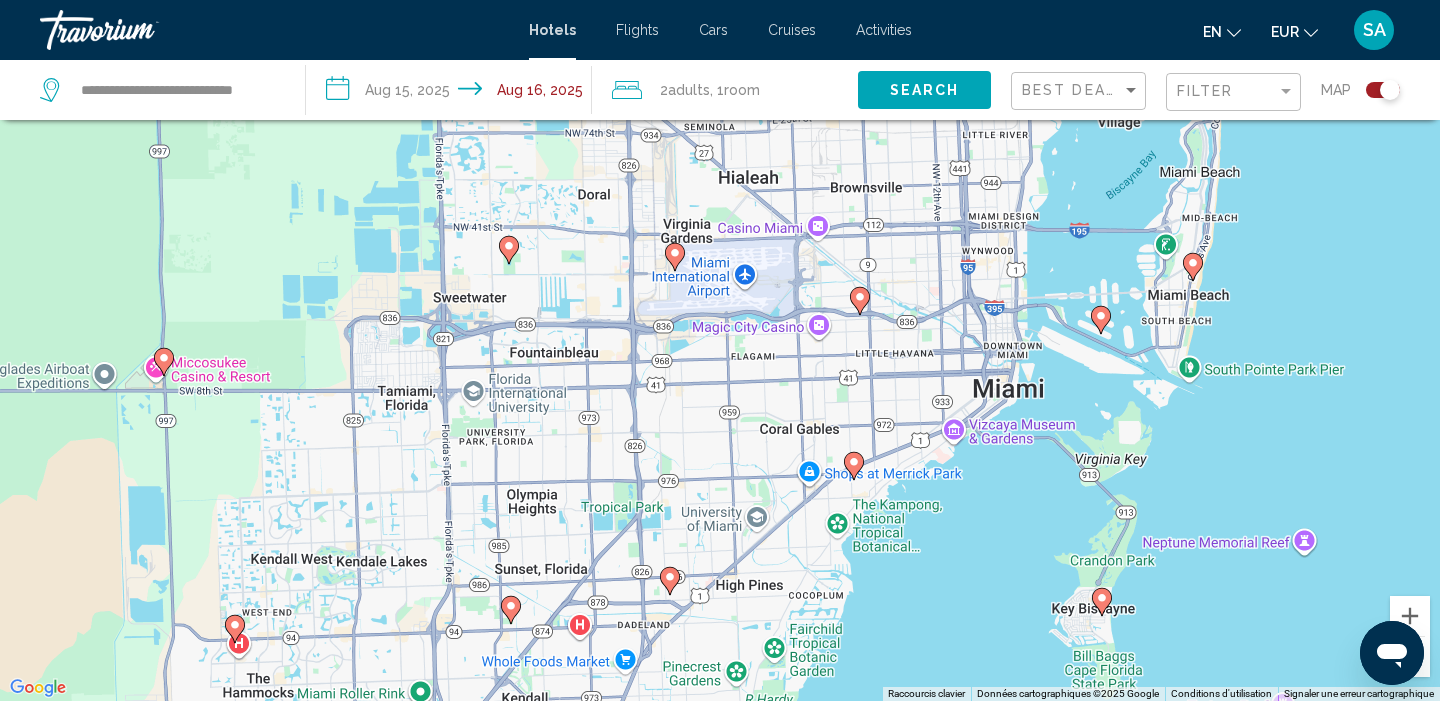 click 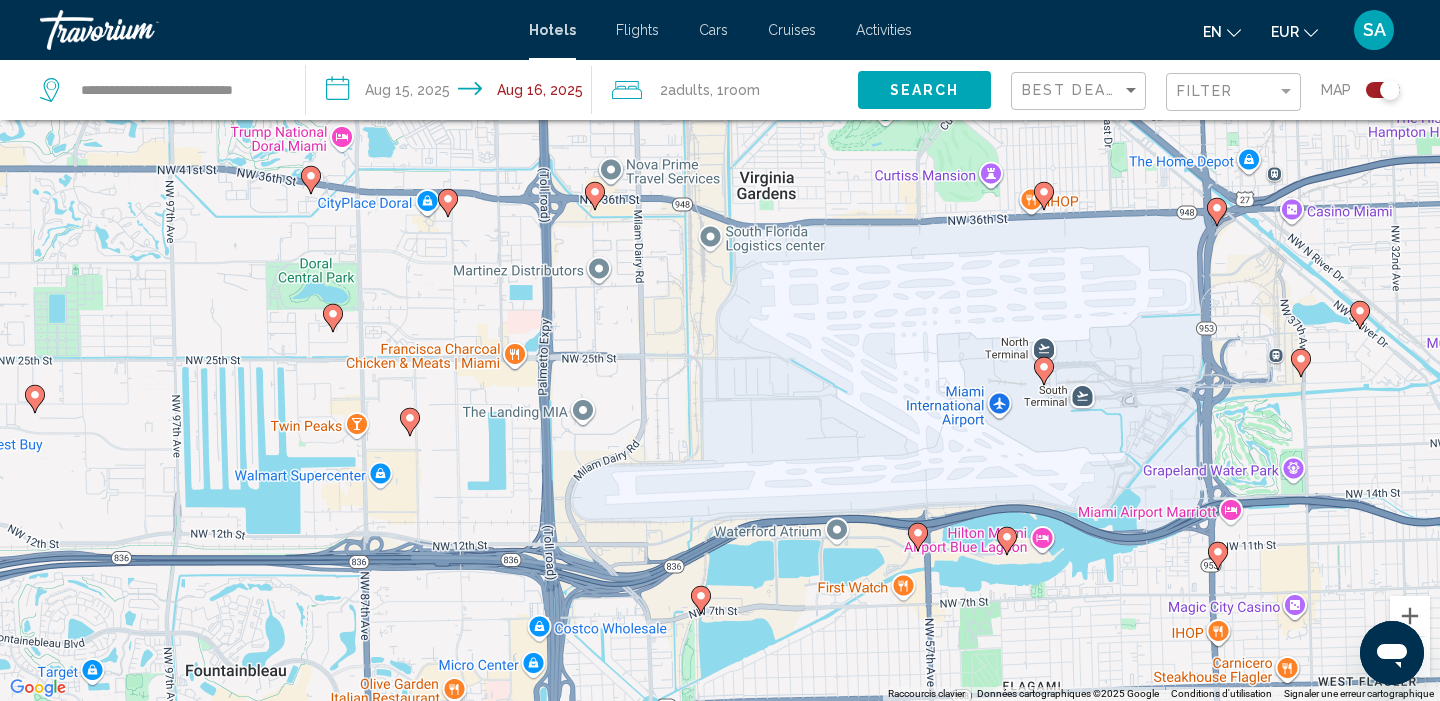 click 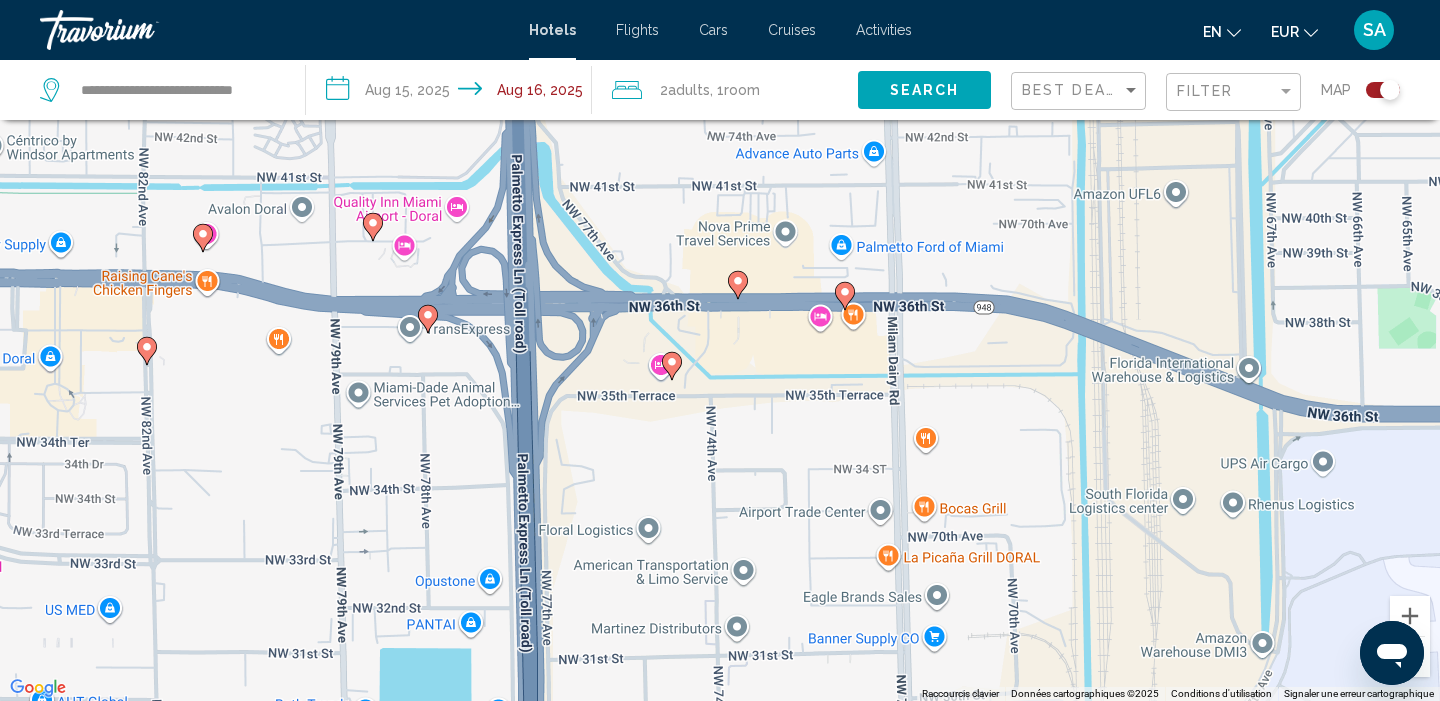 click 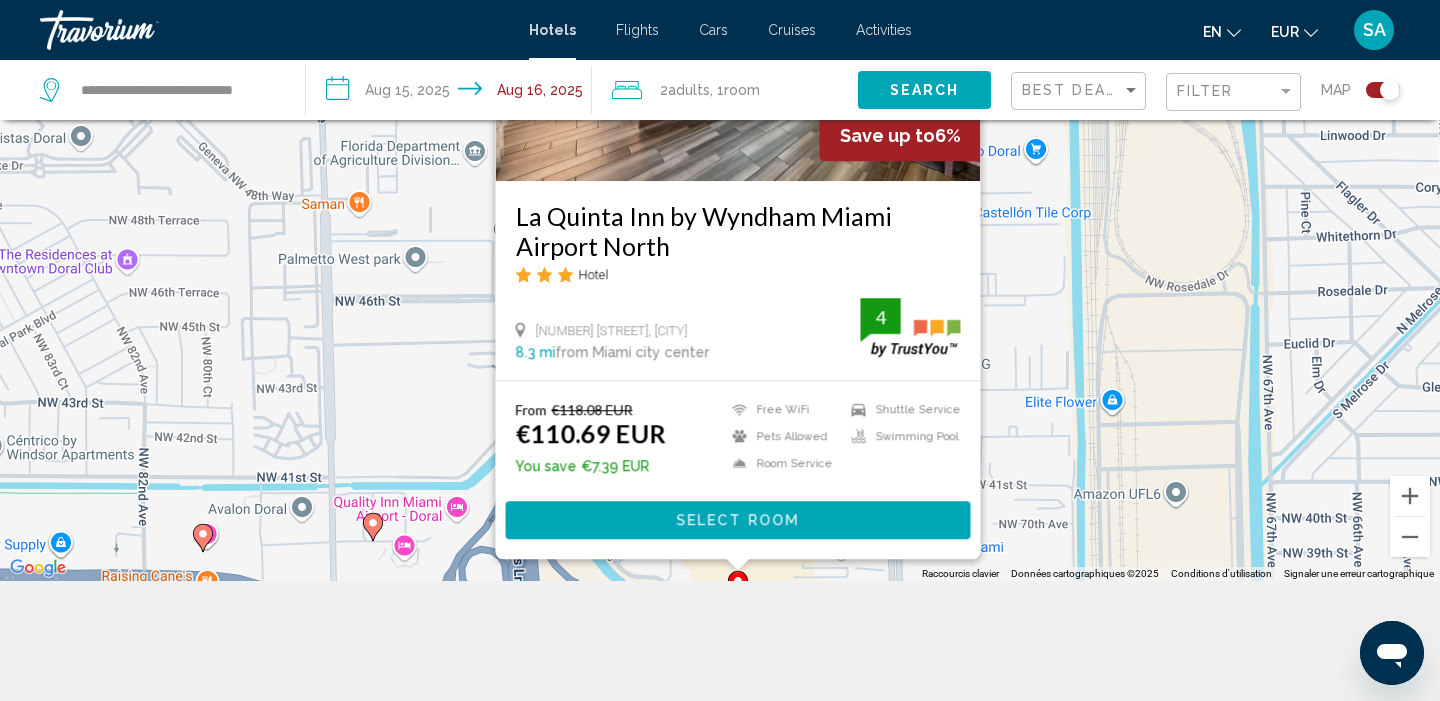 scroll, scrollTop: 240, scrollLeft: 0, axis: vertical 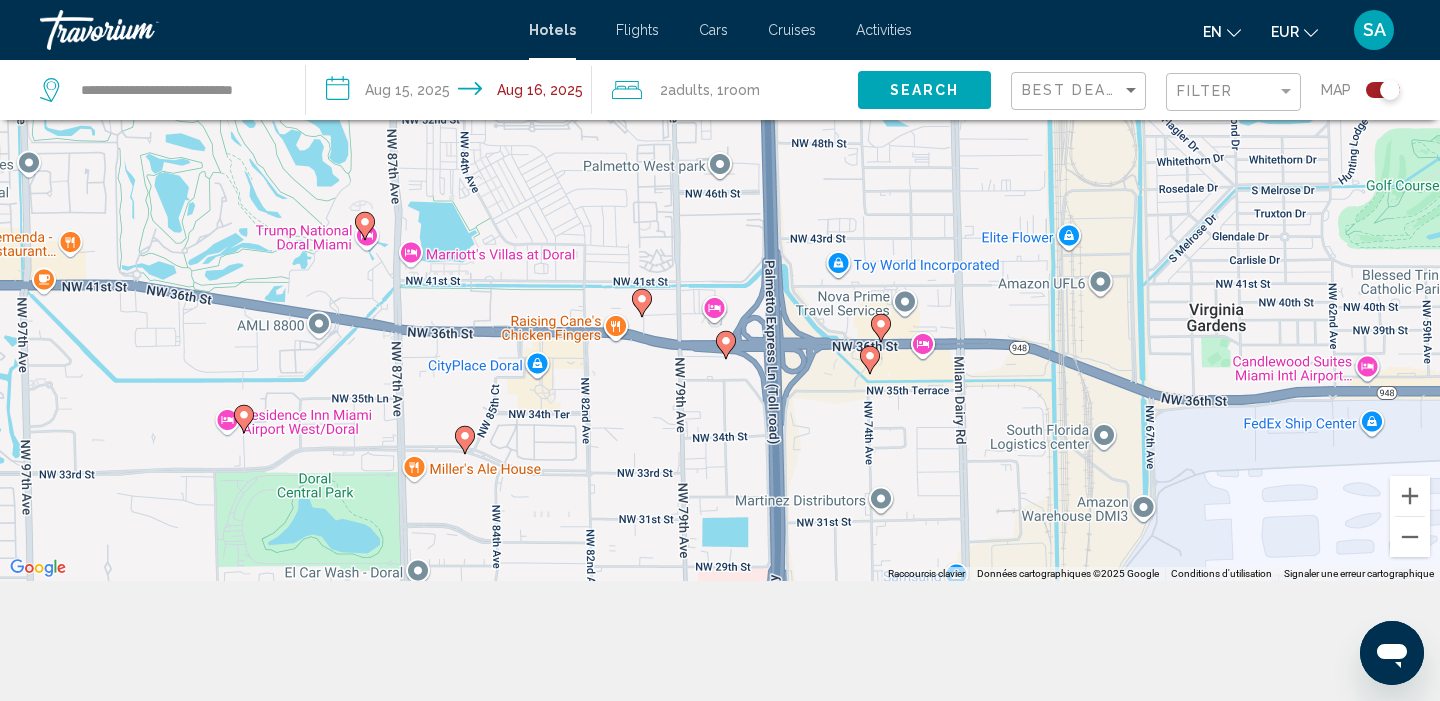 drag, startPoint x: 1122, startPoint y: 463, endPoint x: 1061, endPoint y: 242, distance: 229.26404 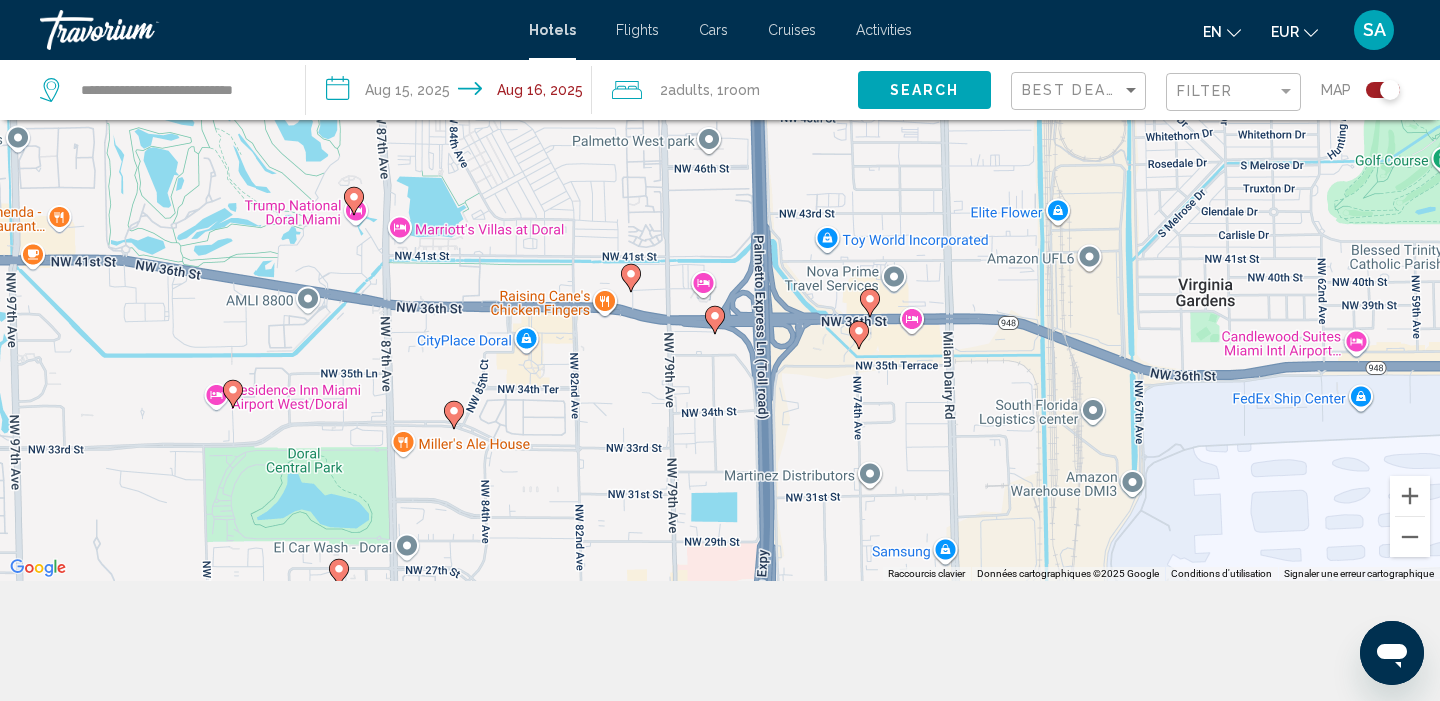 click 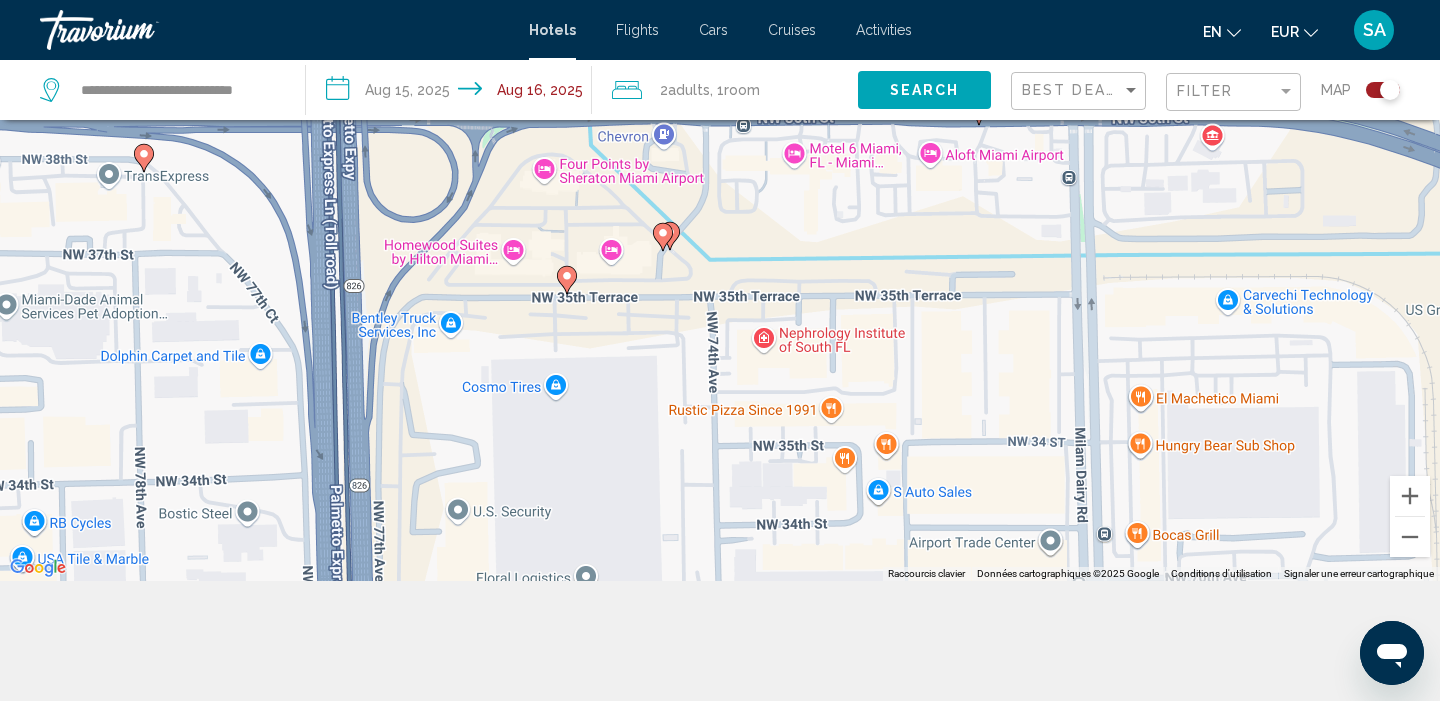 click 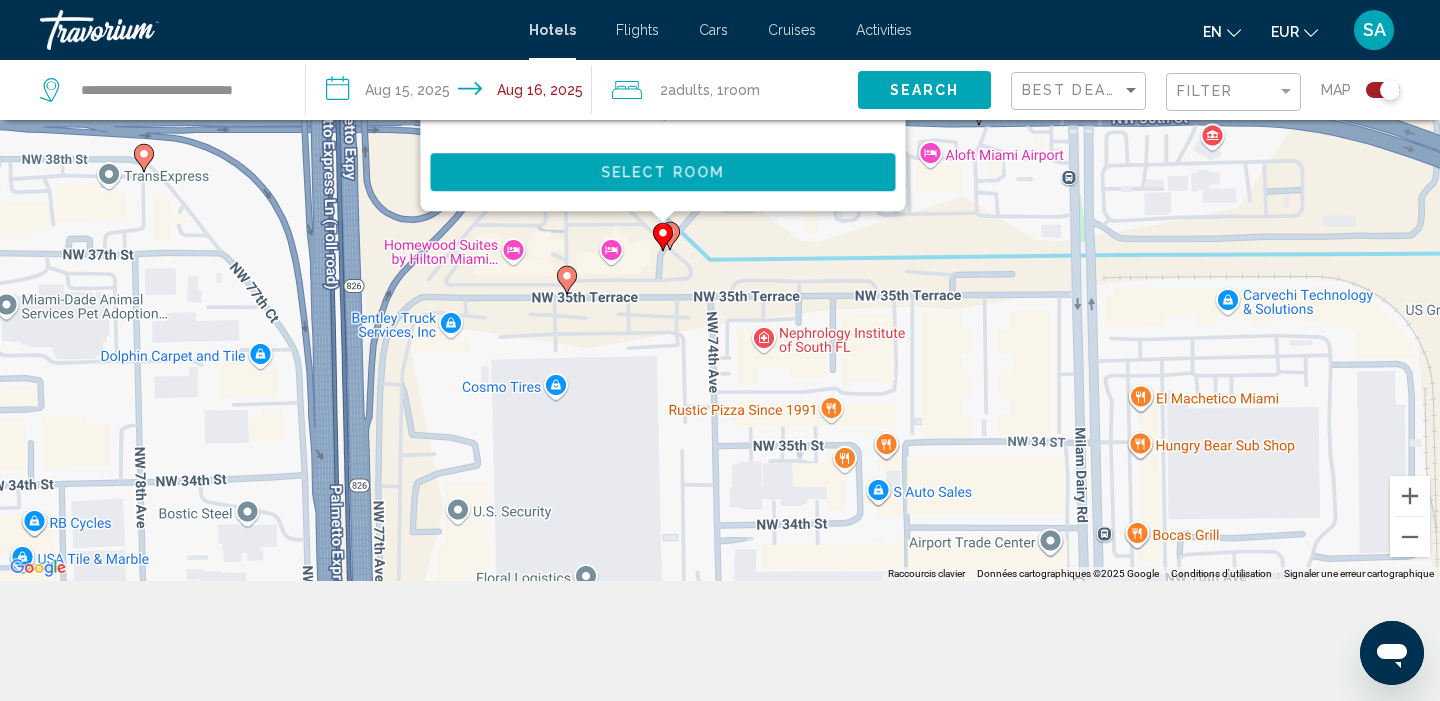 scroll, scrollTop: 0, scrollLeft: 0, axis: both 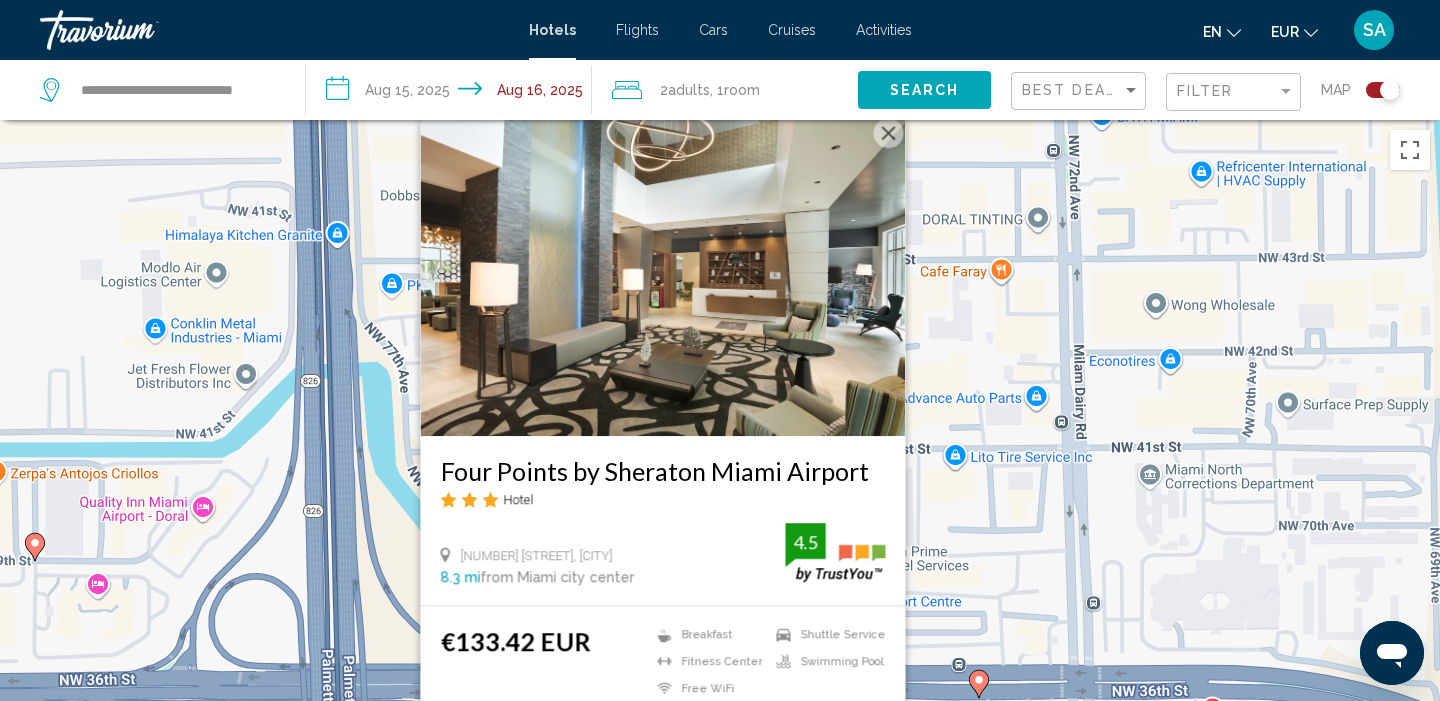 click on "Four Points by Sheraton Miami Airport
Hotel
3570 Northwest 74Th Avenue, Miami 8.3 mi  from Miami city center from hotel 4.5 €133.42 EUR
Breakfast
Fitness Center
Free WiFi
Shuttle Service
Swimming Pool  4.5 Select Room" at bounding box center (720, 470) 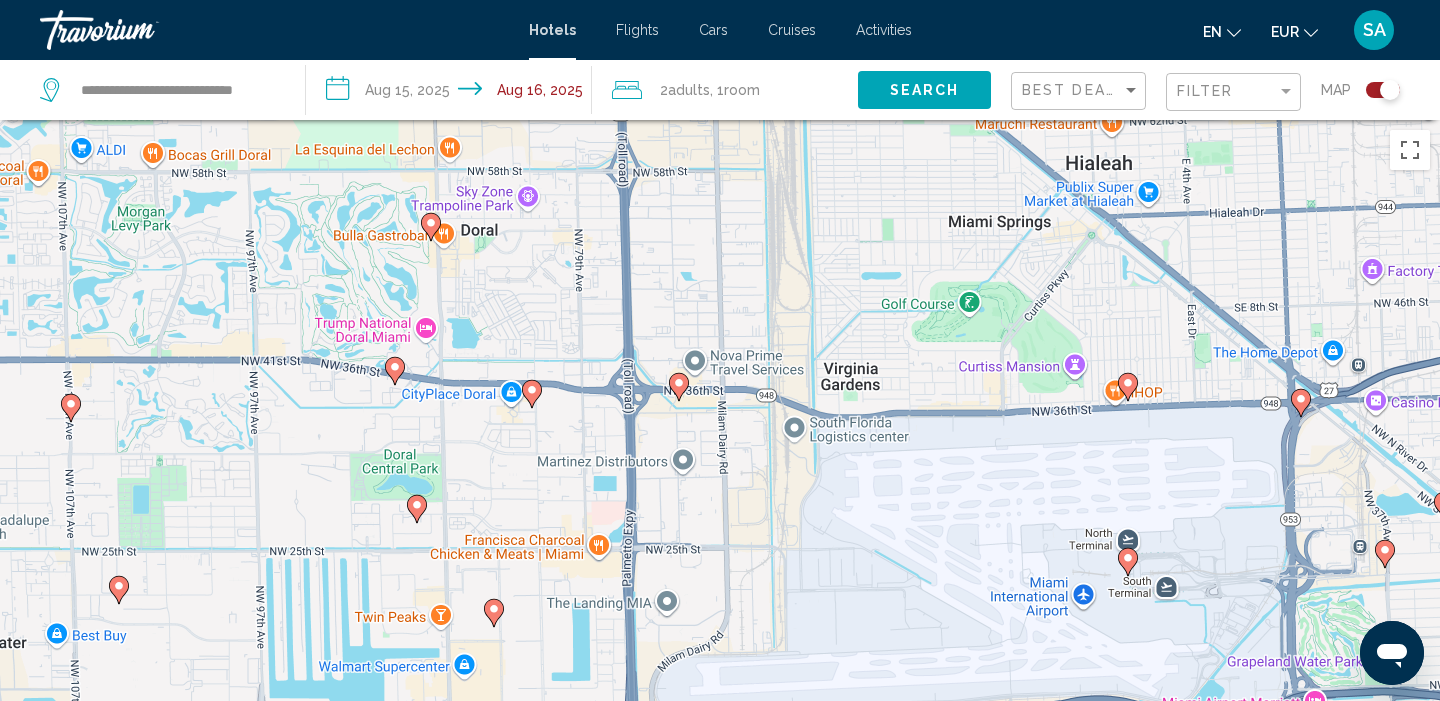 drag, startPoint x: 1110, startPoint y: 648, endPoint x: 930, endPoint y: 426, distance: 285.80414 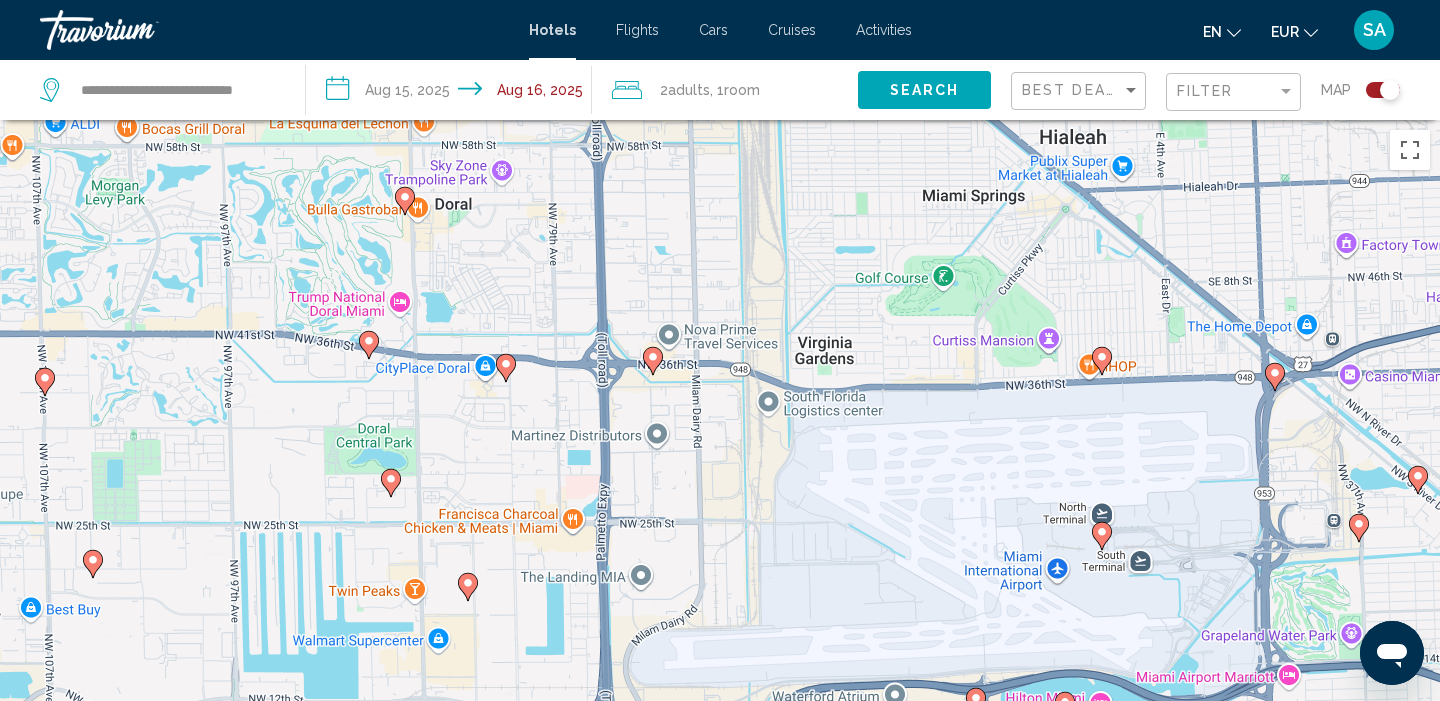 click 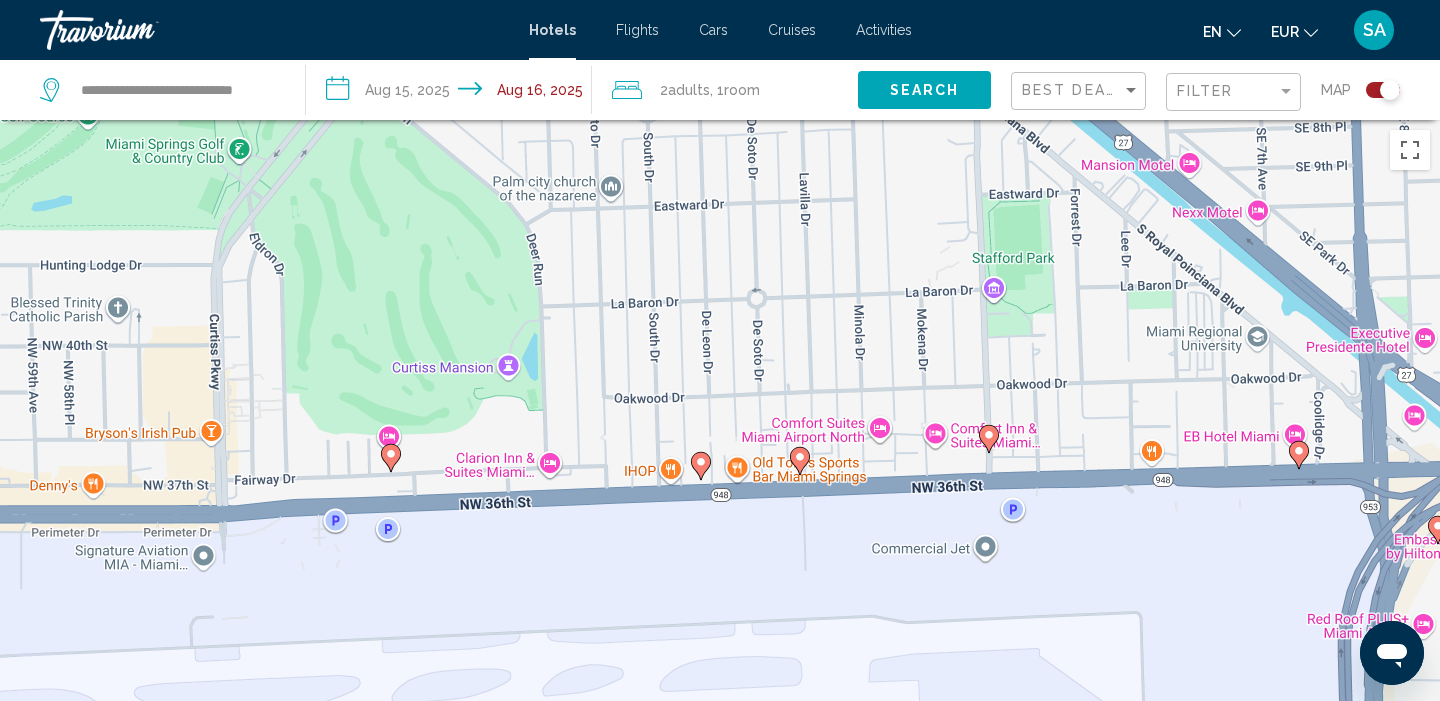 click 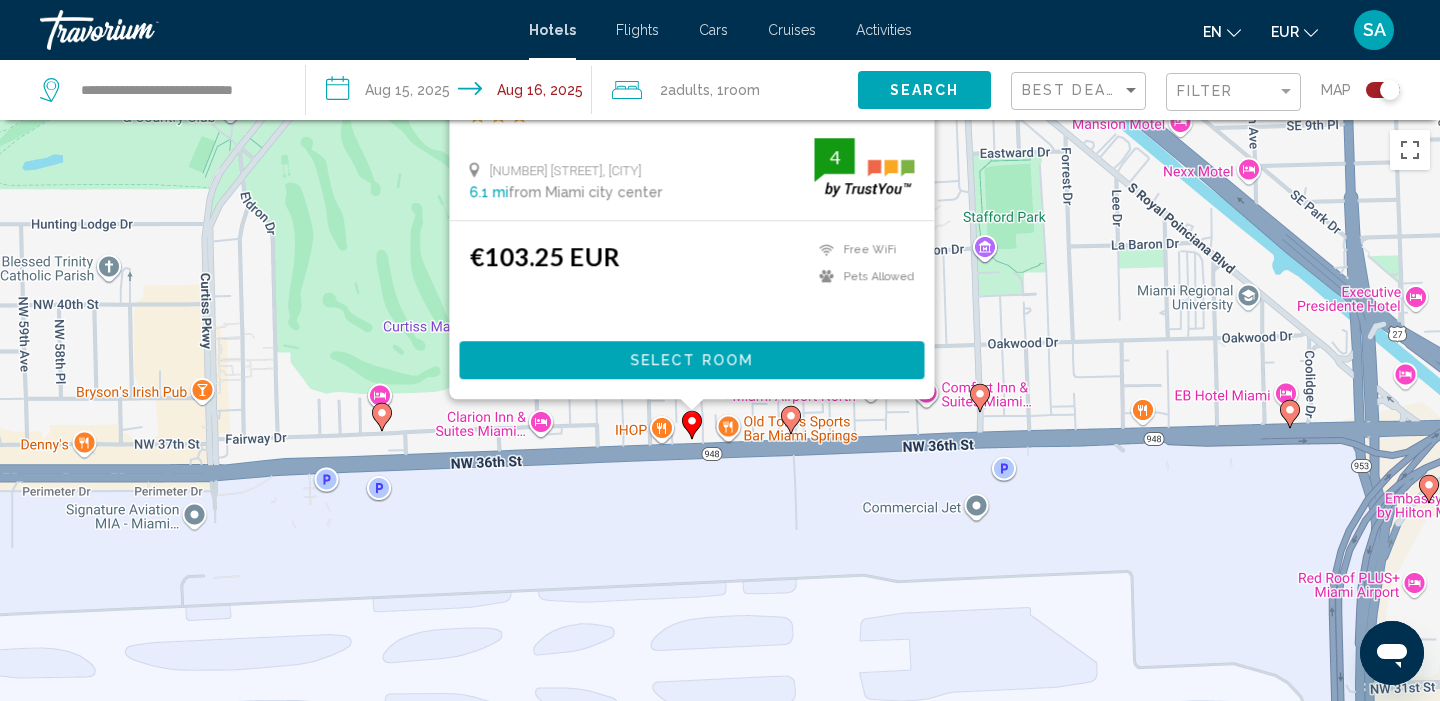 drag, startPoint x: 1111, startPoint y: 439, endPoint x: 1101, endPoint y: 51, distance: 388.12885 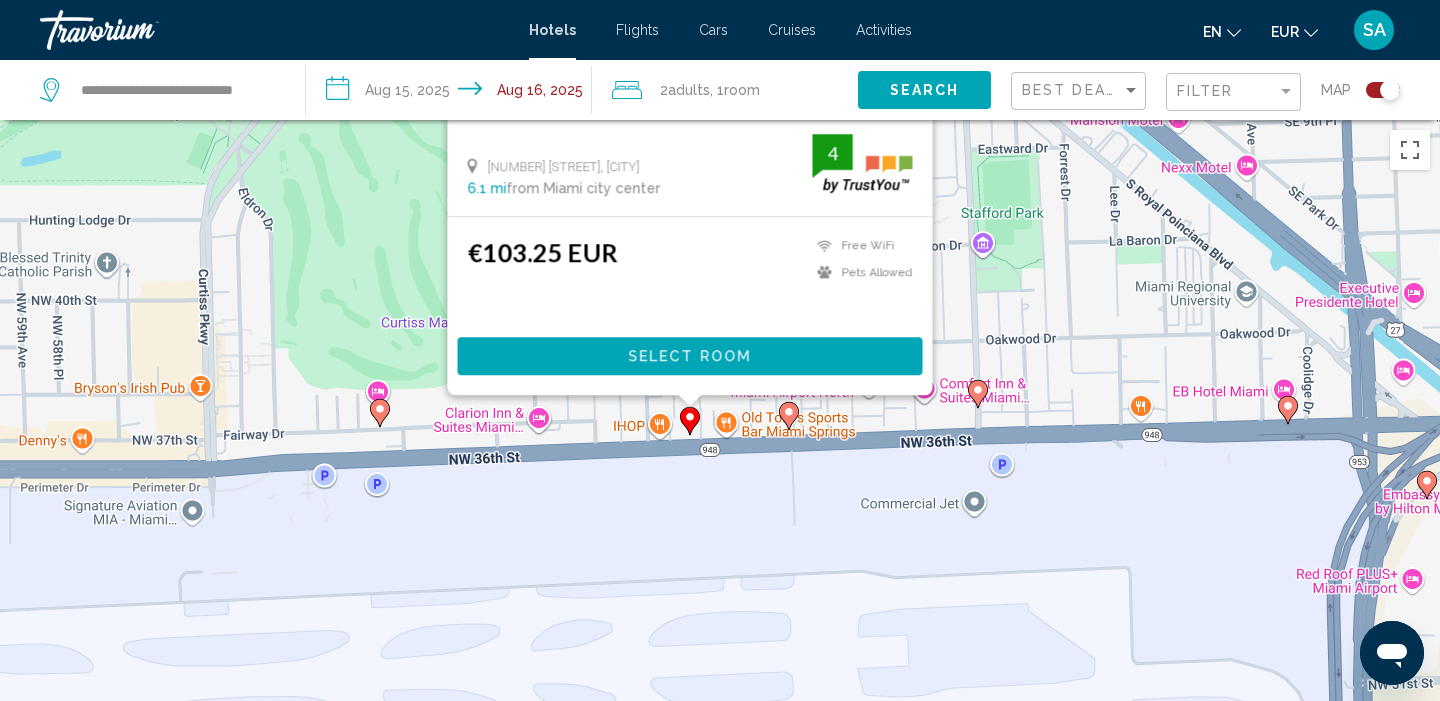 click on "B&B Hotel Miami Airport
Hotel
5125 Nw 36Th St, Miami 6.1 mi  from Miami city center from hotel 4 €103.25 EUR
Free WiFi
Pets Allowed  4 Select Room" at bounding box center (720, 470) 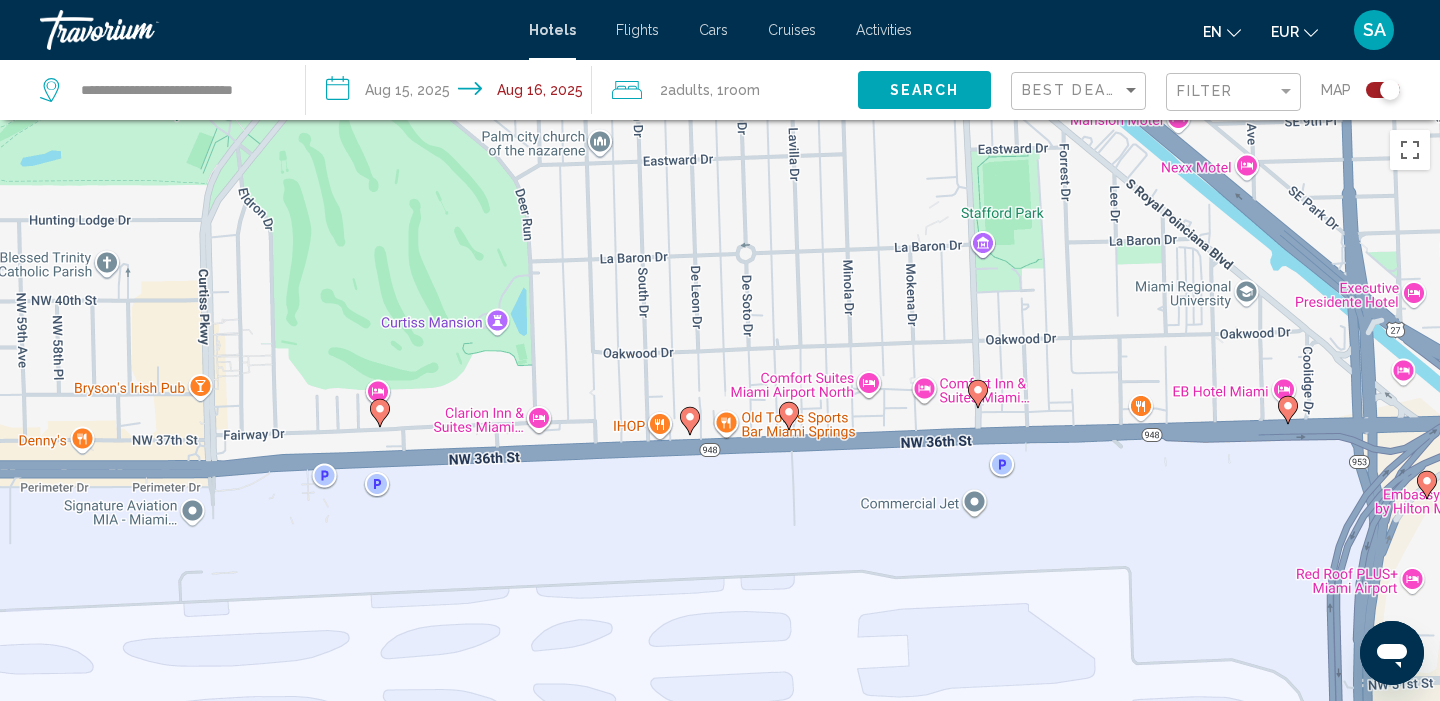 click 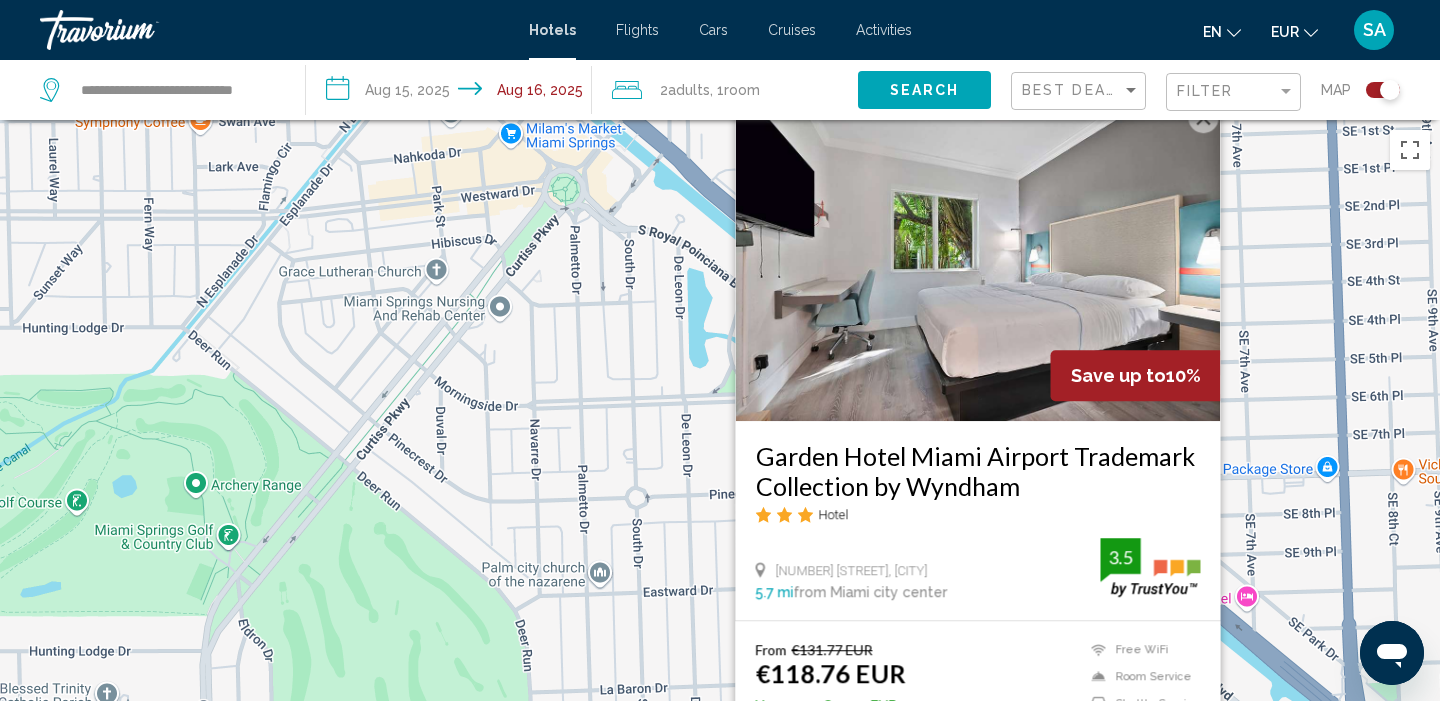 click on "Garden Hotel Miami Airport Trademark Collection by Wyndham
Hotel
656 East Drive, Miami Springs 5.7 mi  from Miami city center from hotel 3.5 From €131.77 EUR €118.76 EUR  You save  €13.01 EUR
Free WiFi
Room Service
Shuttle Service  3.5 Select Room" at bounding box center (720, 470) 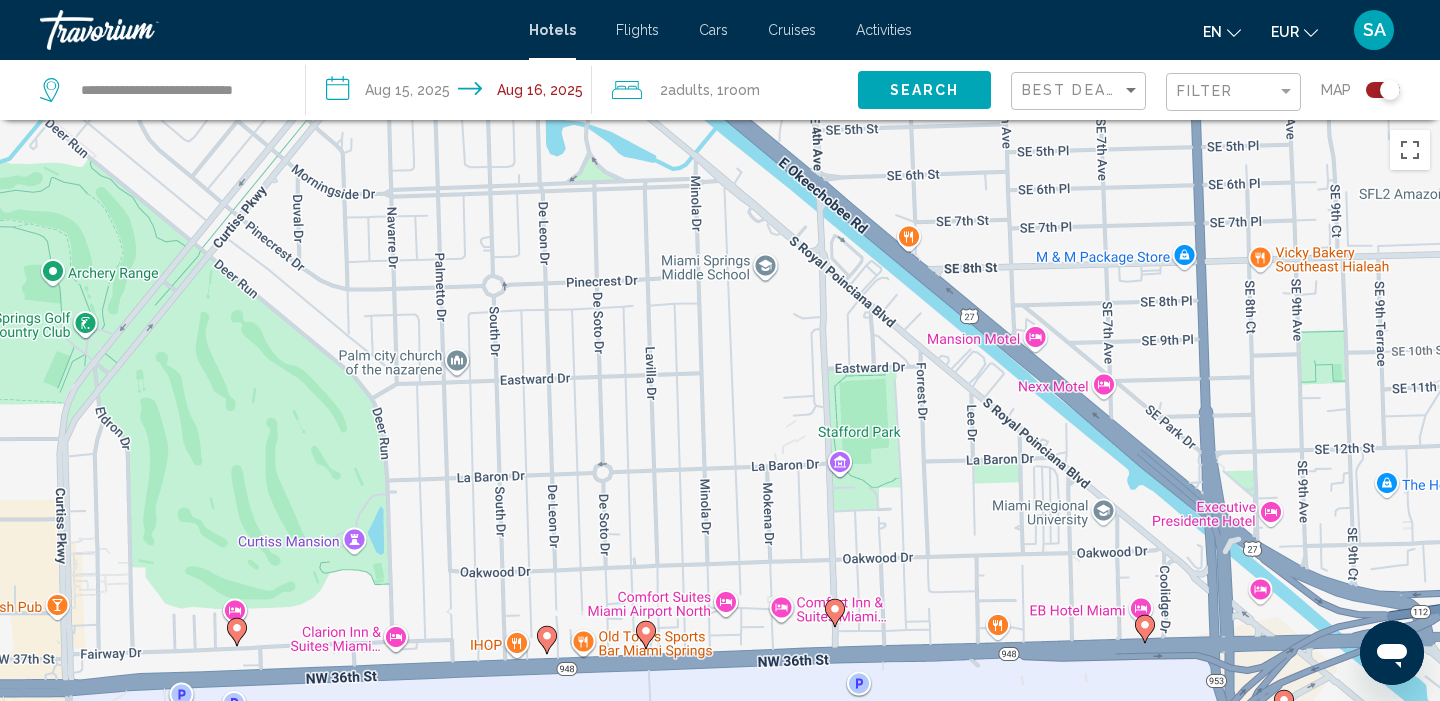 drag, startPoint x: 1175, startPoint y: 555, endPoint x: 1030, endPoint y: 339, distance: 260.15573 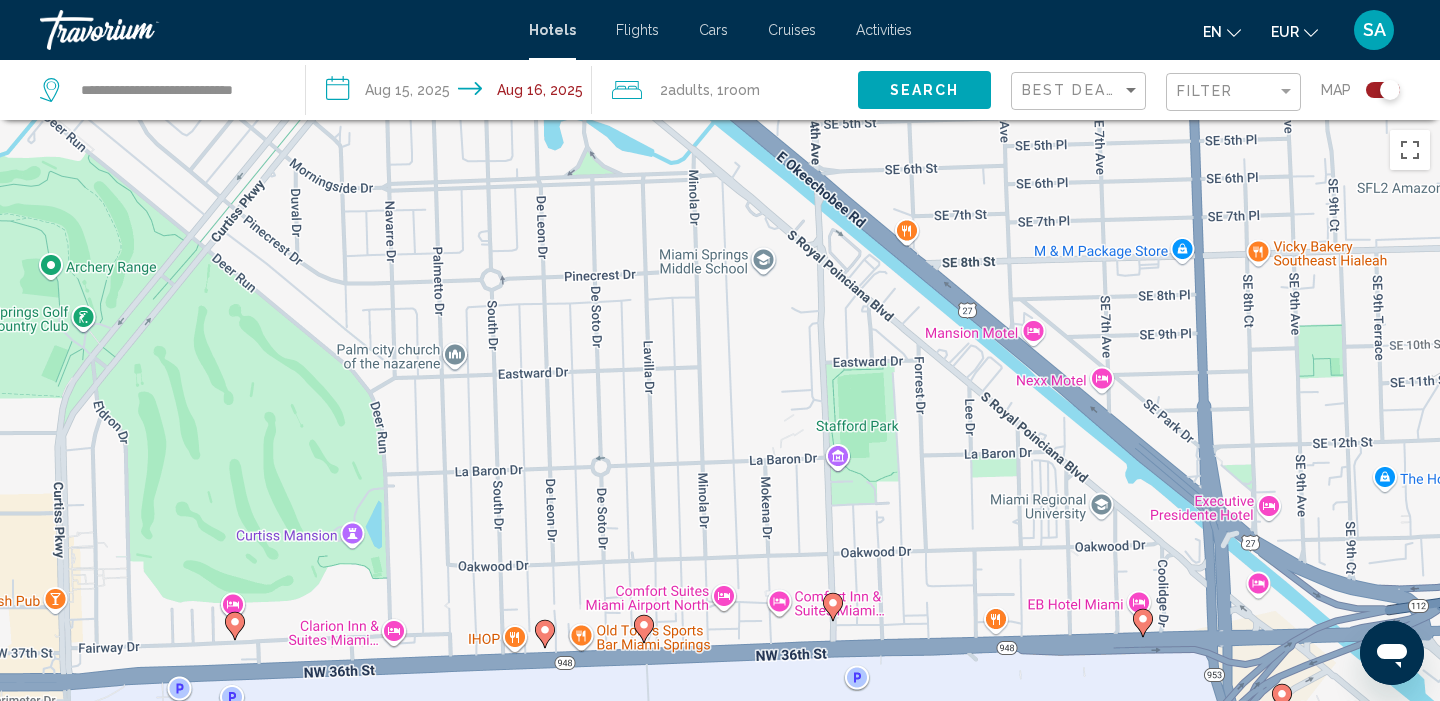 click 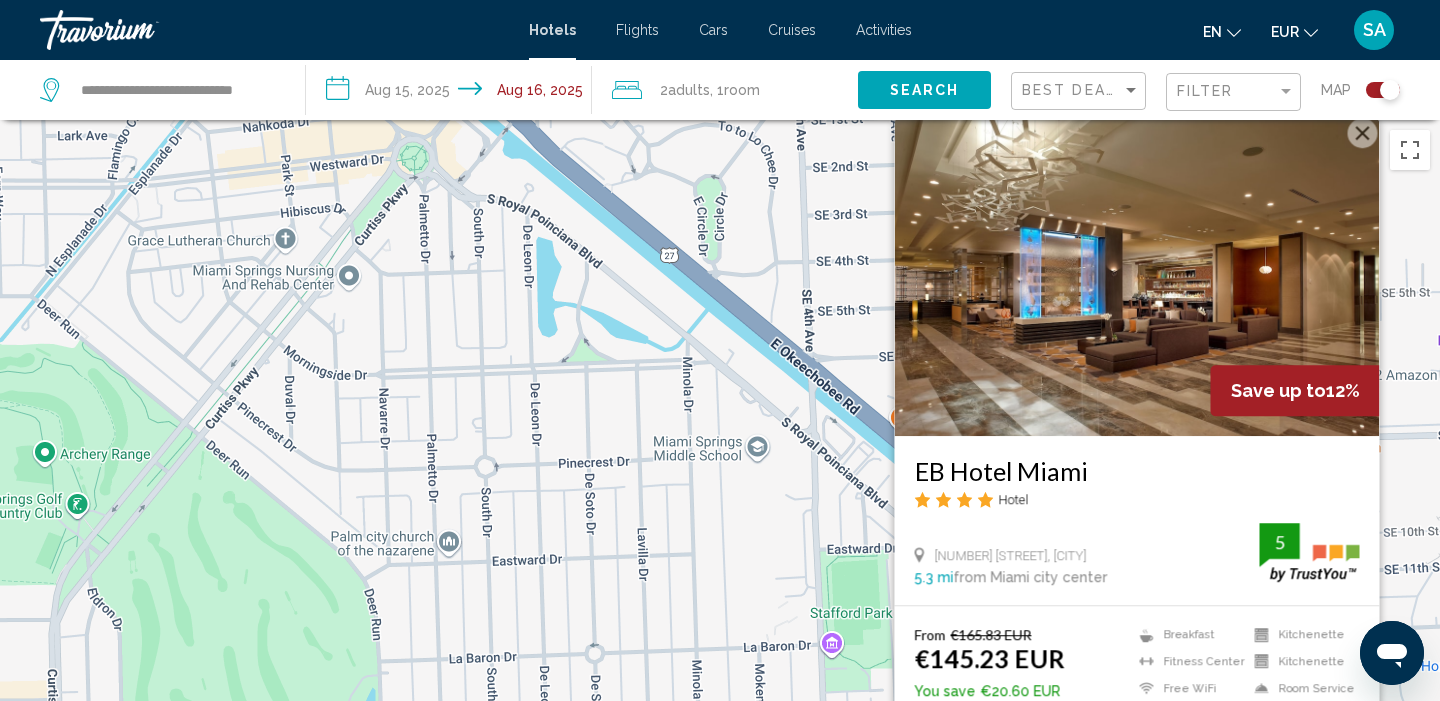 click on "Save up to  12%   EB Hotel Miami
Hotel
4299 Nw 36Th St, [CITY], [STATE] 5.3 mi  from Miami city center from hotel 5 From €165.83 EUR €145.23 EUR  You save  €20.60 EUR
Breakfast
Fitness Center
Free WiFi
Kitchenette
Kitchenette
5" at bounding box center (720, 470) 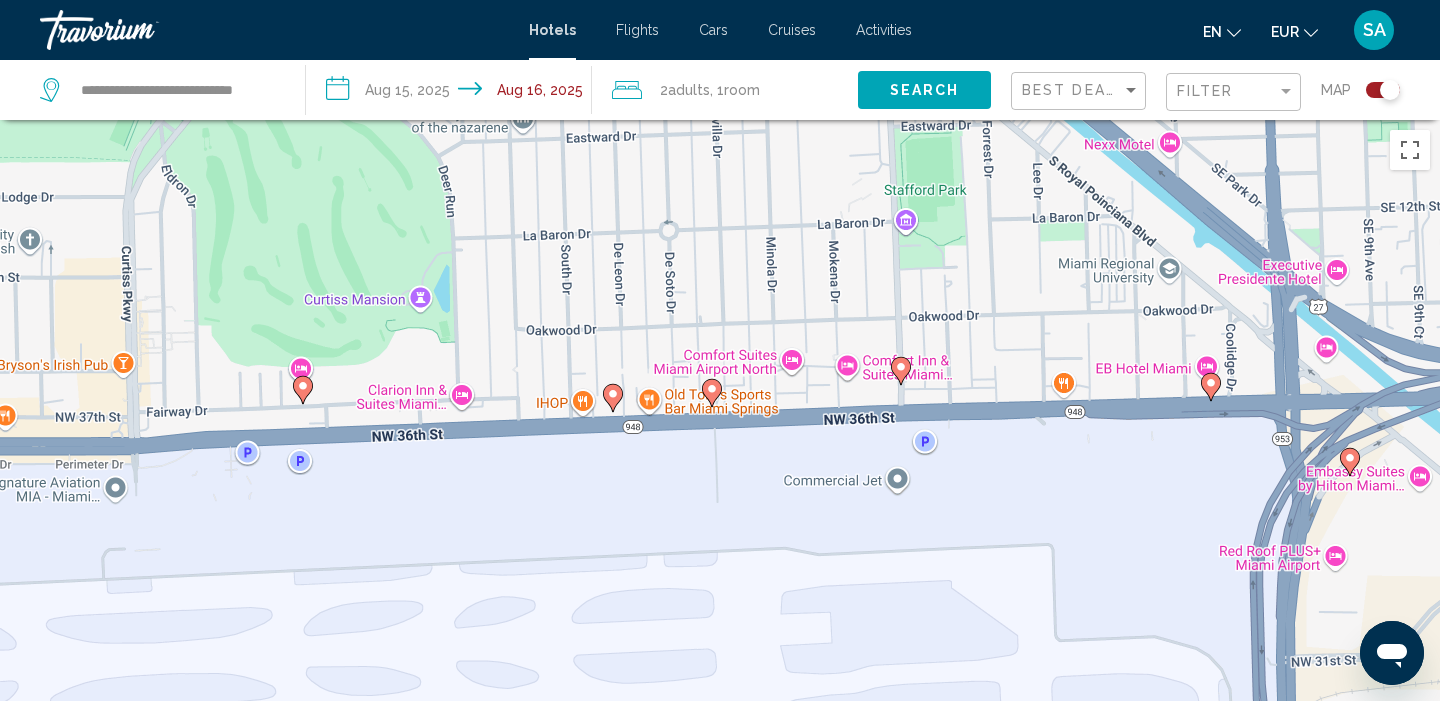 drag, startPoint x: 827, startPoint y: 585, endPoint x: 900, endPoint y: 157, distance: 434.18085 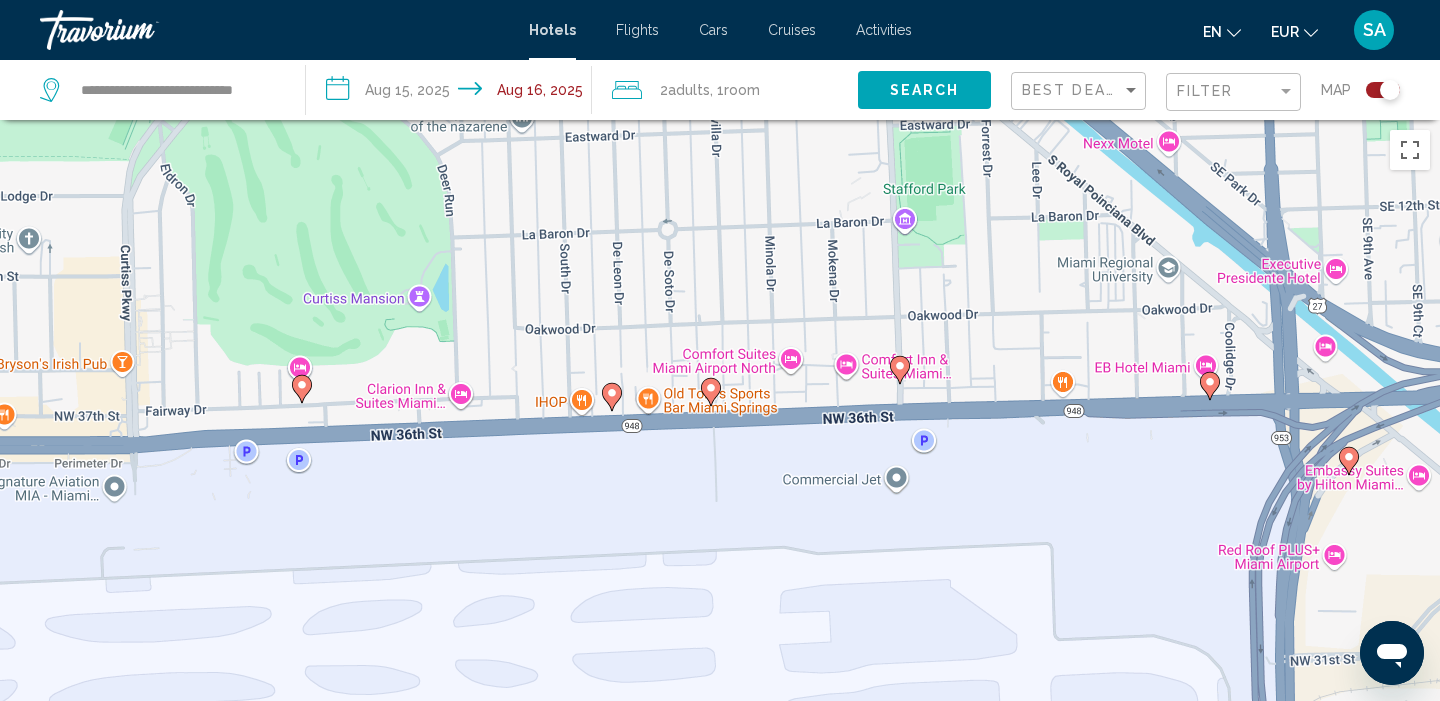 click 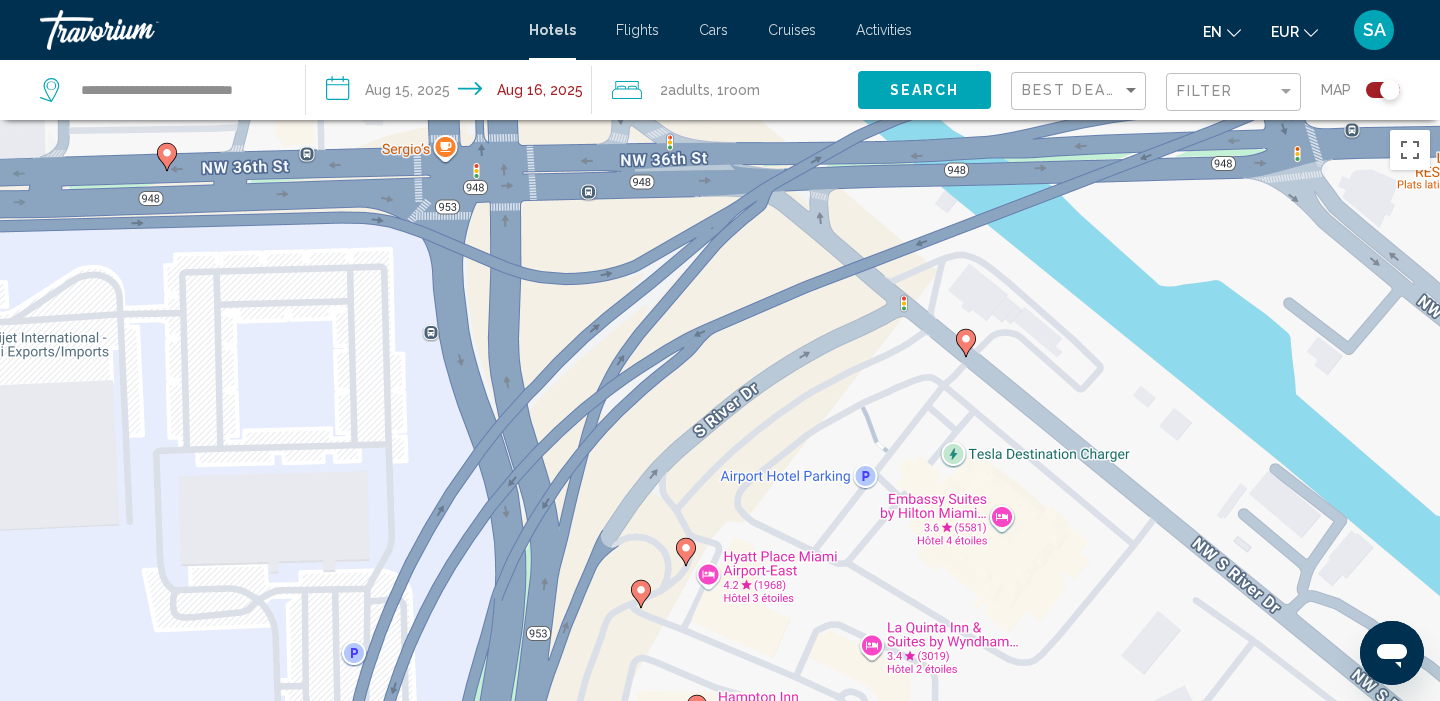 click 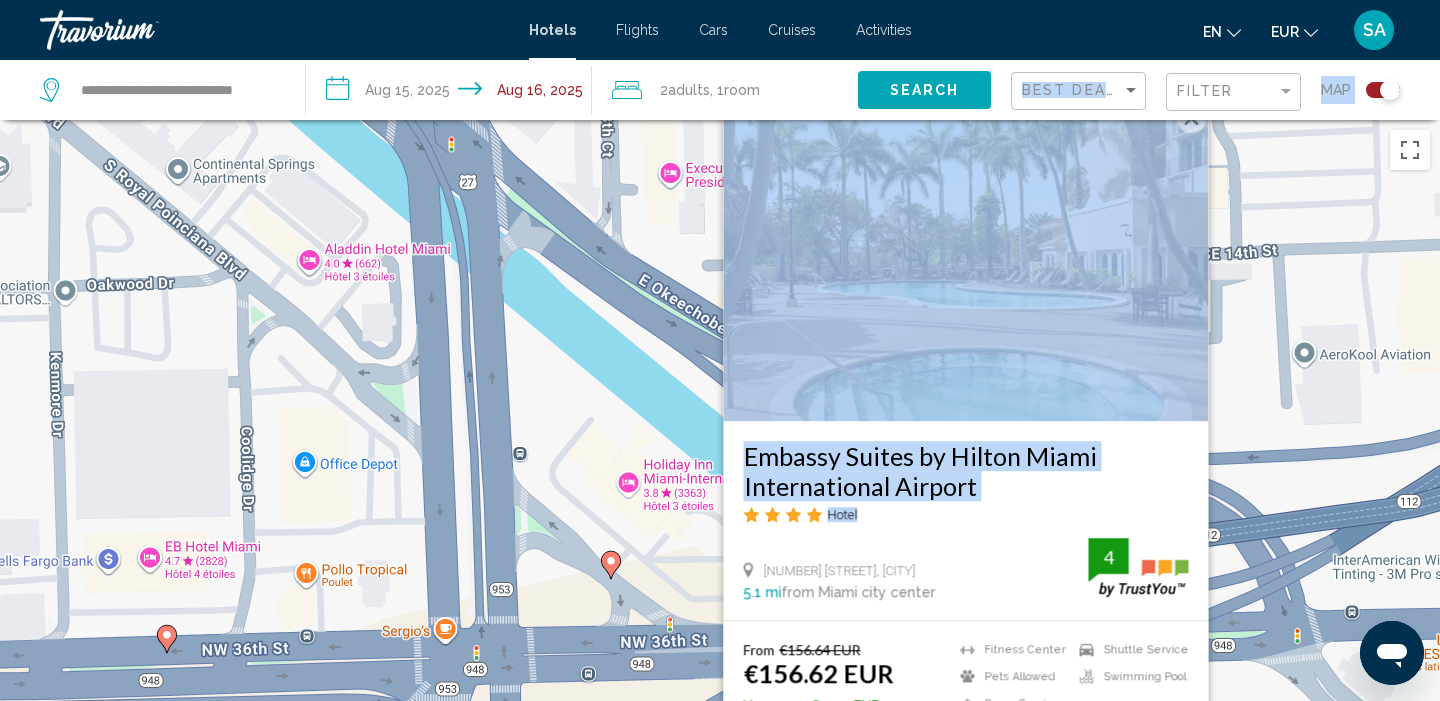 drag, startPoint x: 947, startPoint y: 531, endPoint x: 990, endPoint y: 88, distance: 445.082 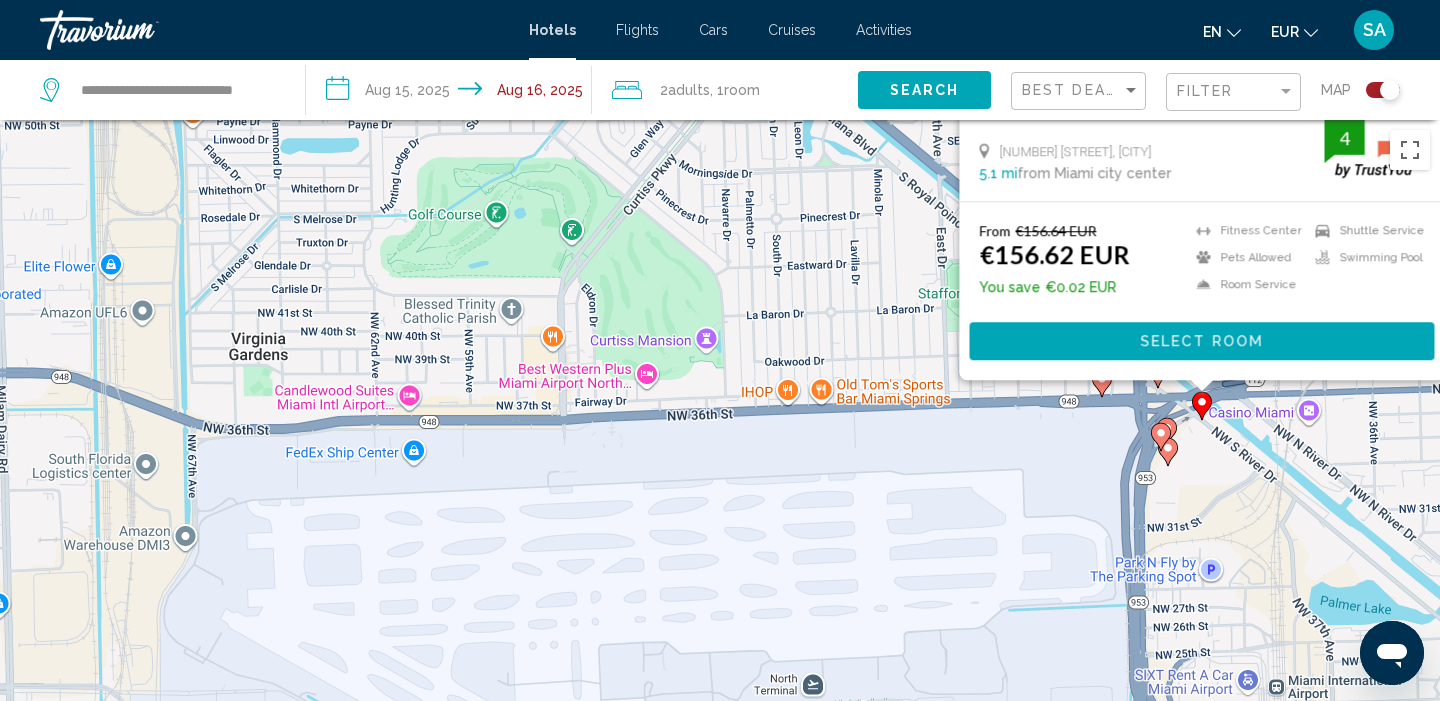 click 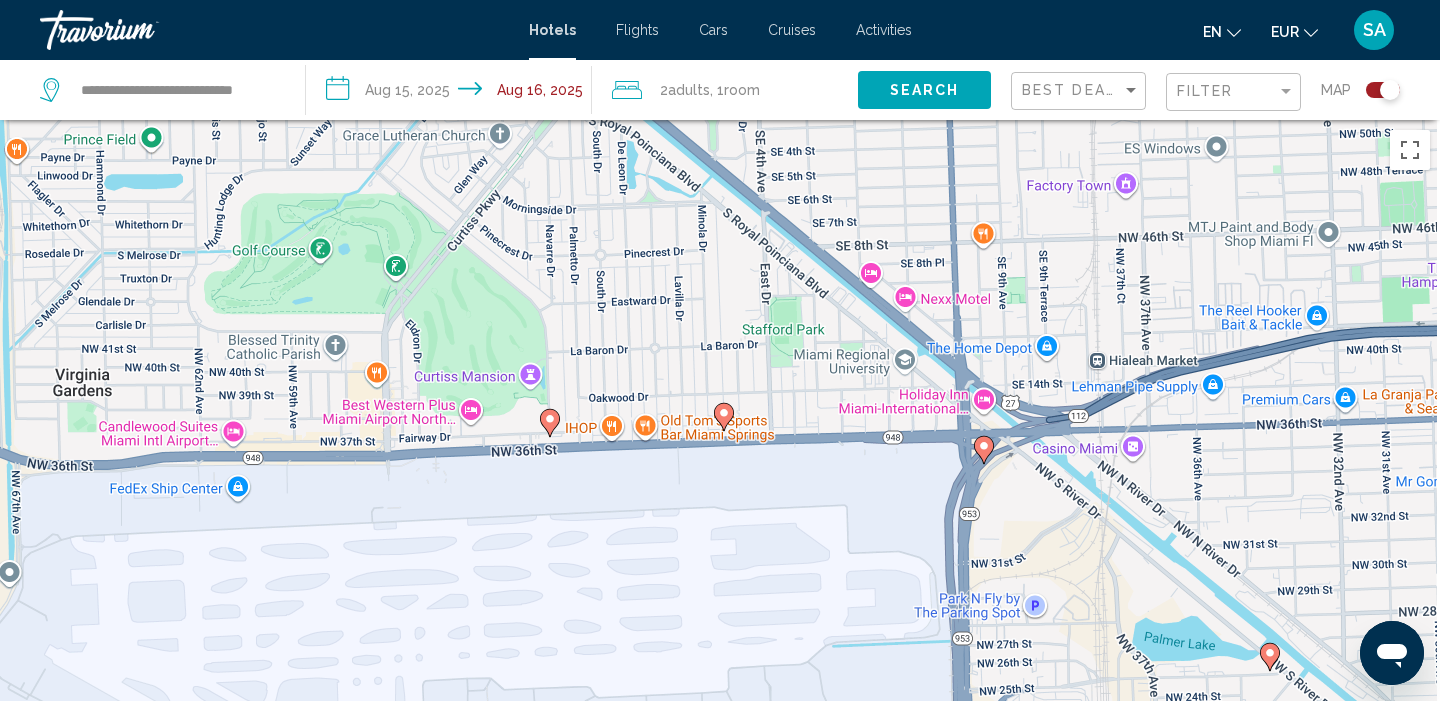 drag, startPoint x: 1177, startPoint y: 587, endPoint x: 1023, endPoint y: 231, distance: 387.88144 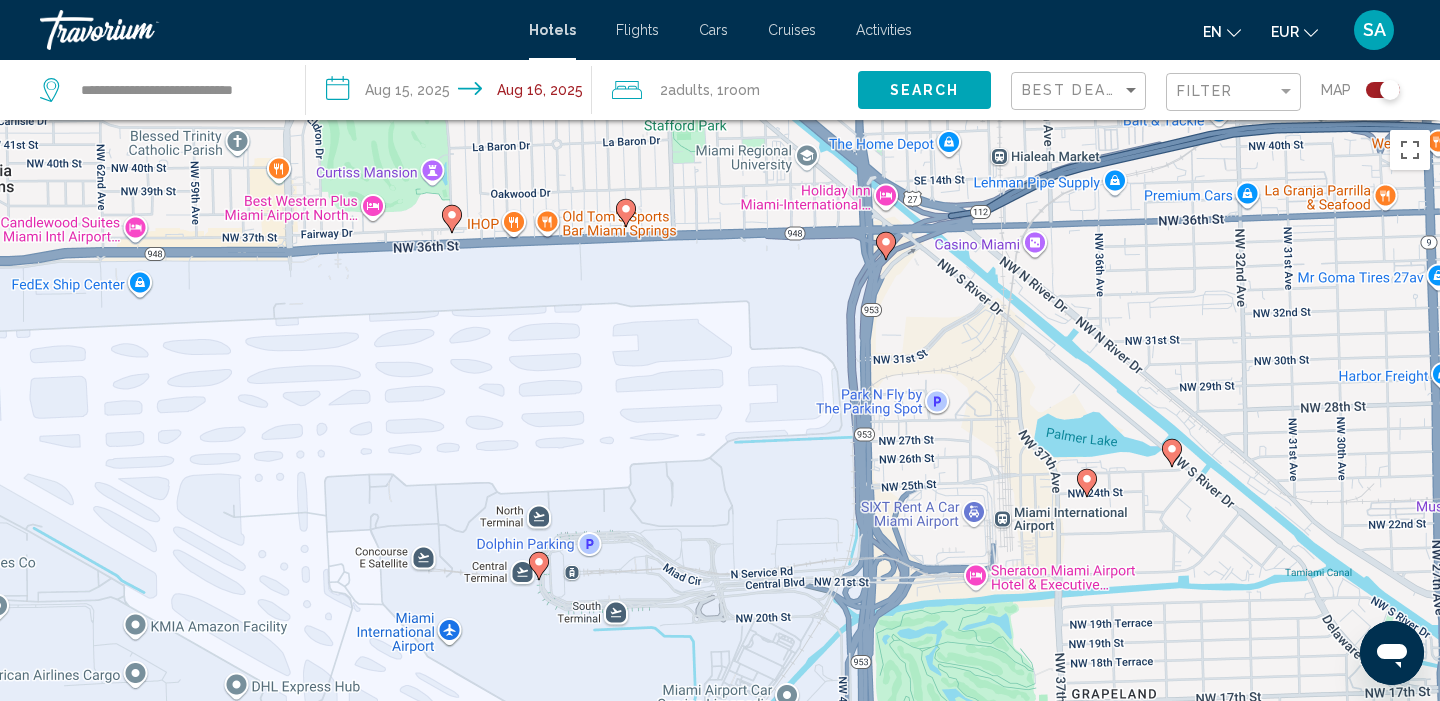 drag, startPoint x: 1087, startPoint y: 375, endPoint x: 983, endPoint y: 162, distance: 237.03375 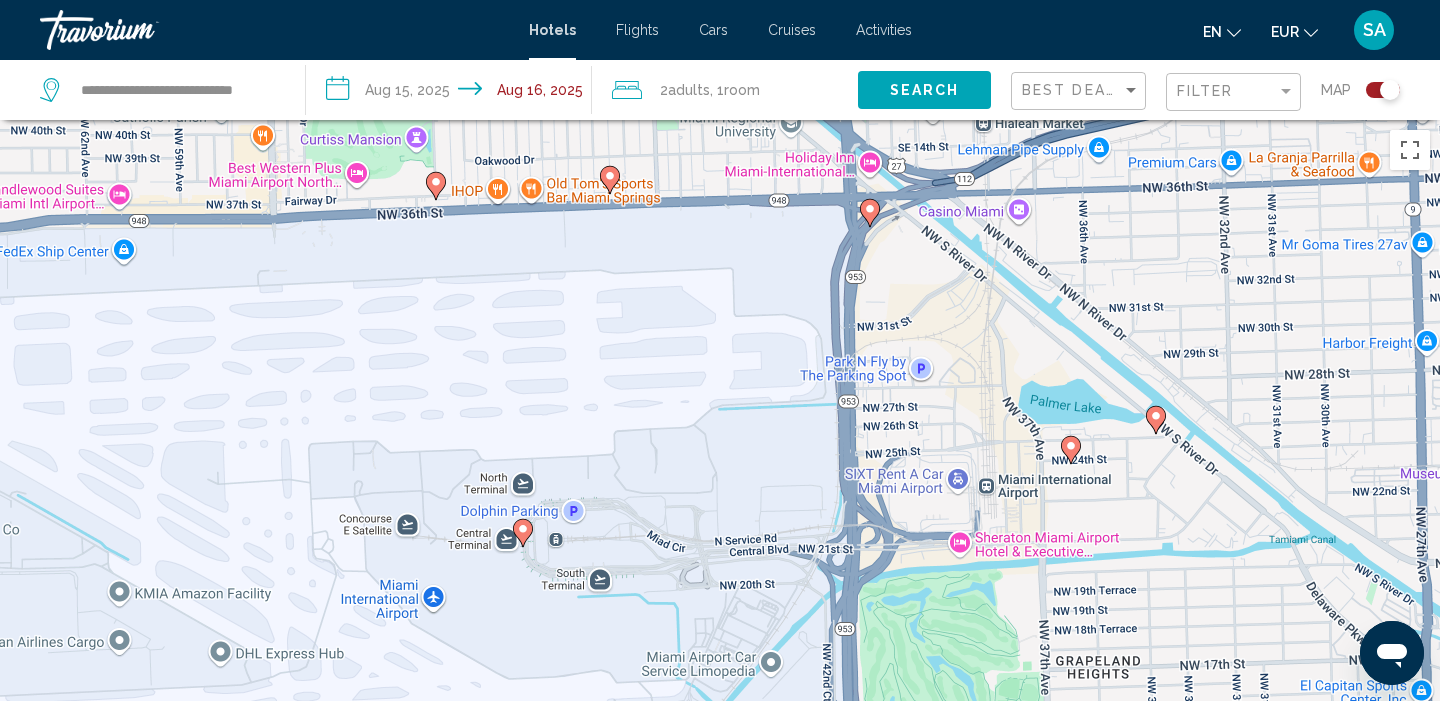 click 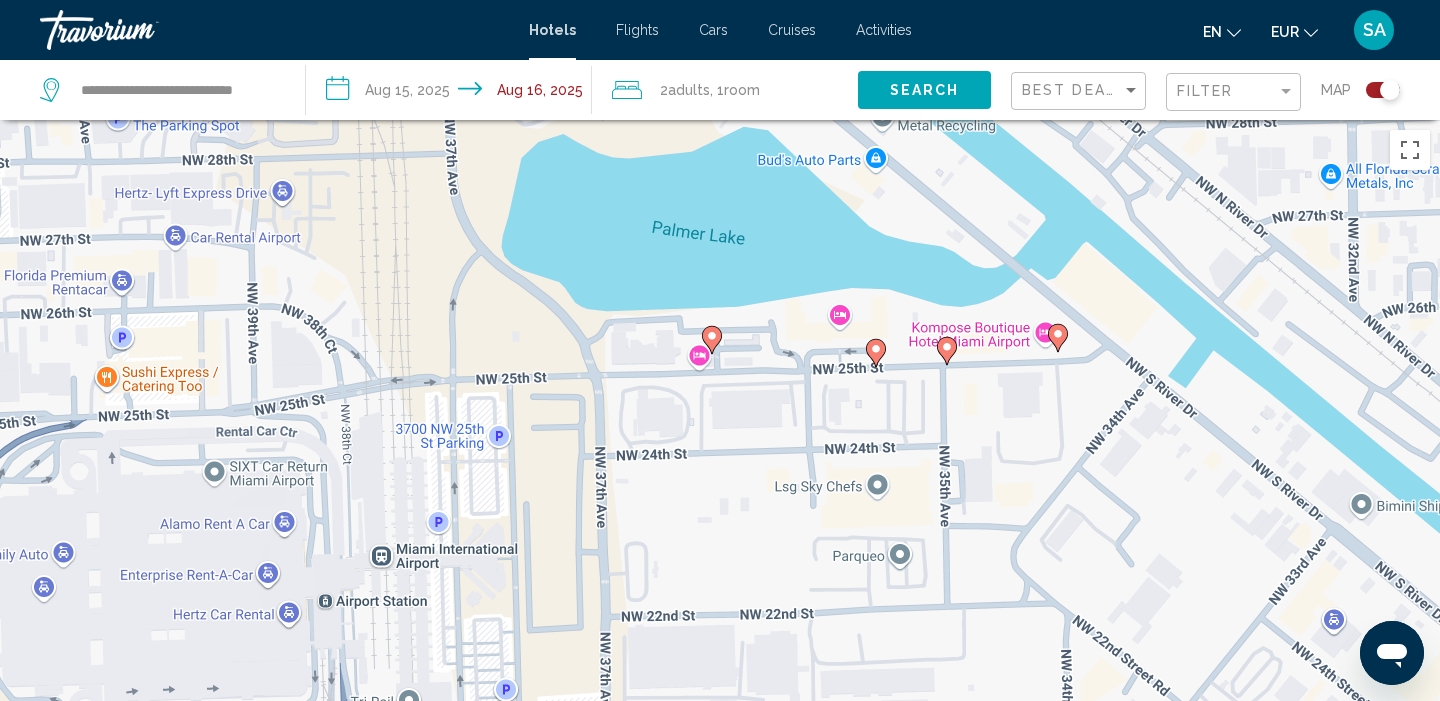 click 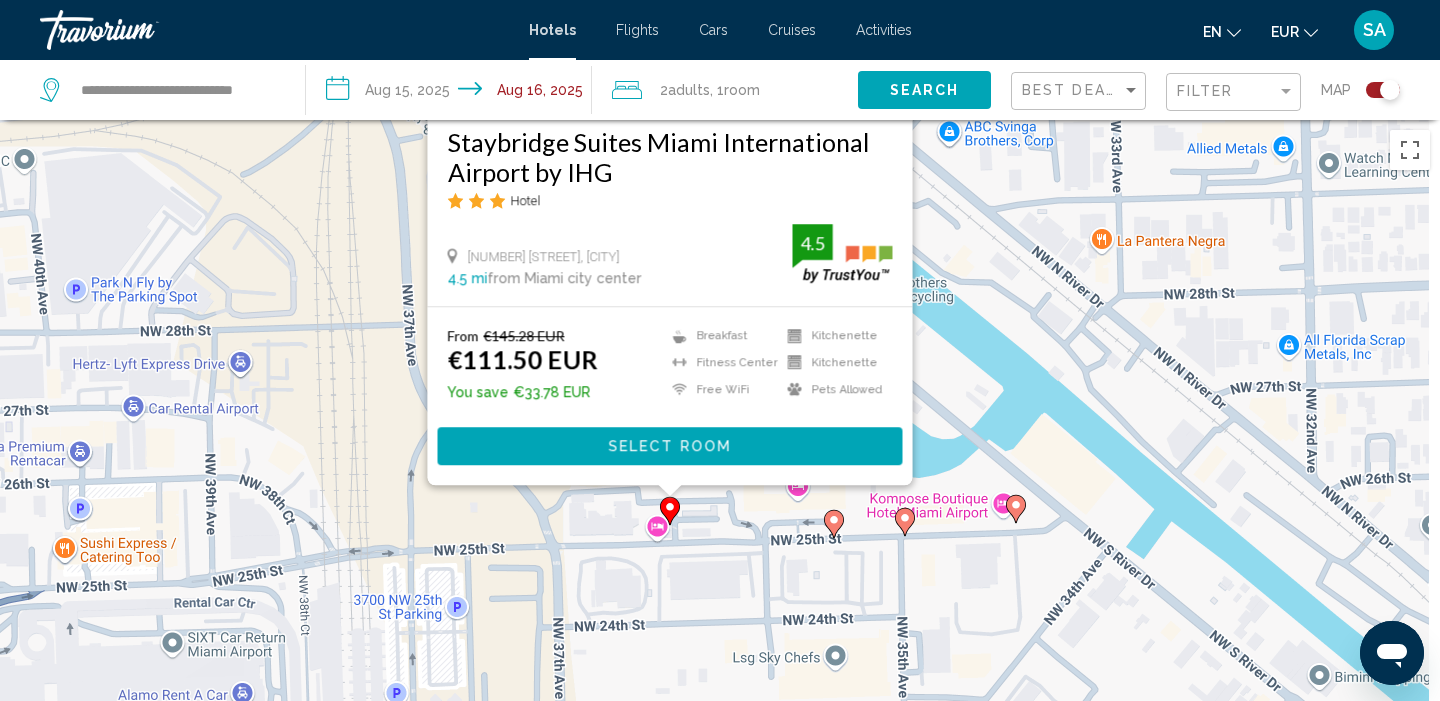 drag, startPoint x: 1073, startPoint y: 465, endPoint x: 1031, endPoint y: 92, distance: 375.35718 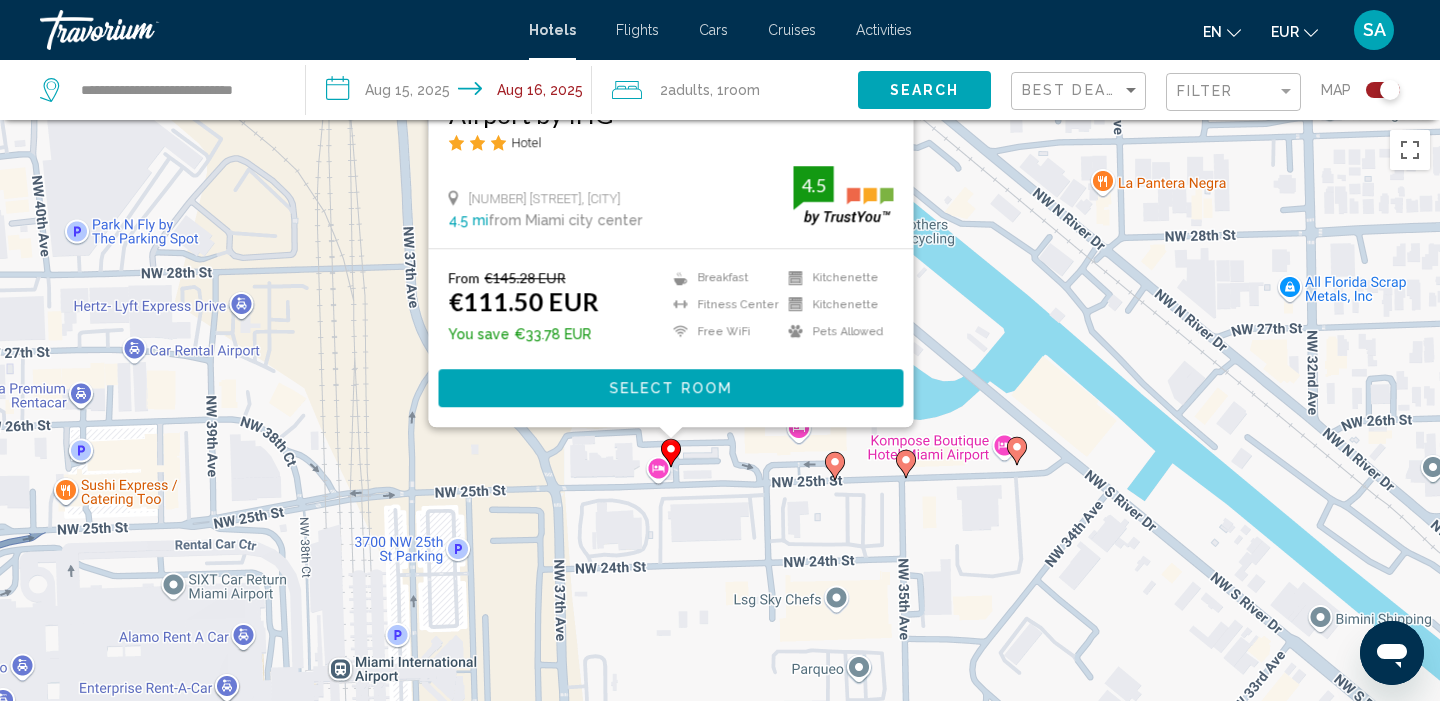 click 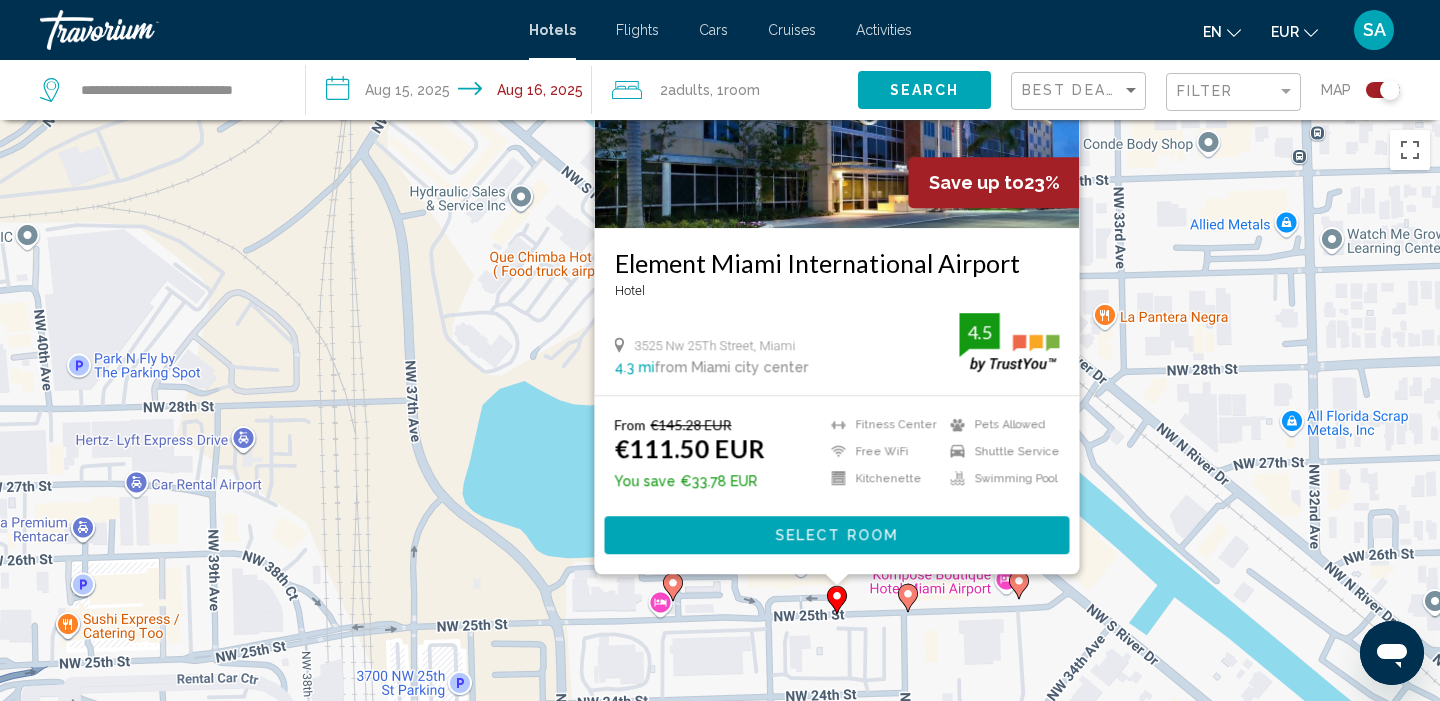 drag, startPoint x: 1201, startPoint y: 491, endPoint x: 1201, endPoint y: 268, distance: 223 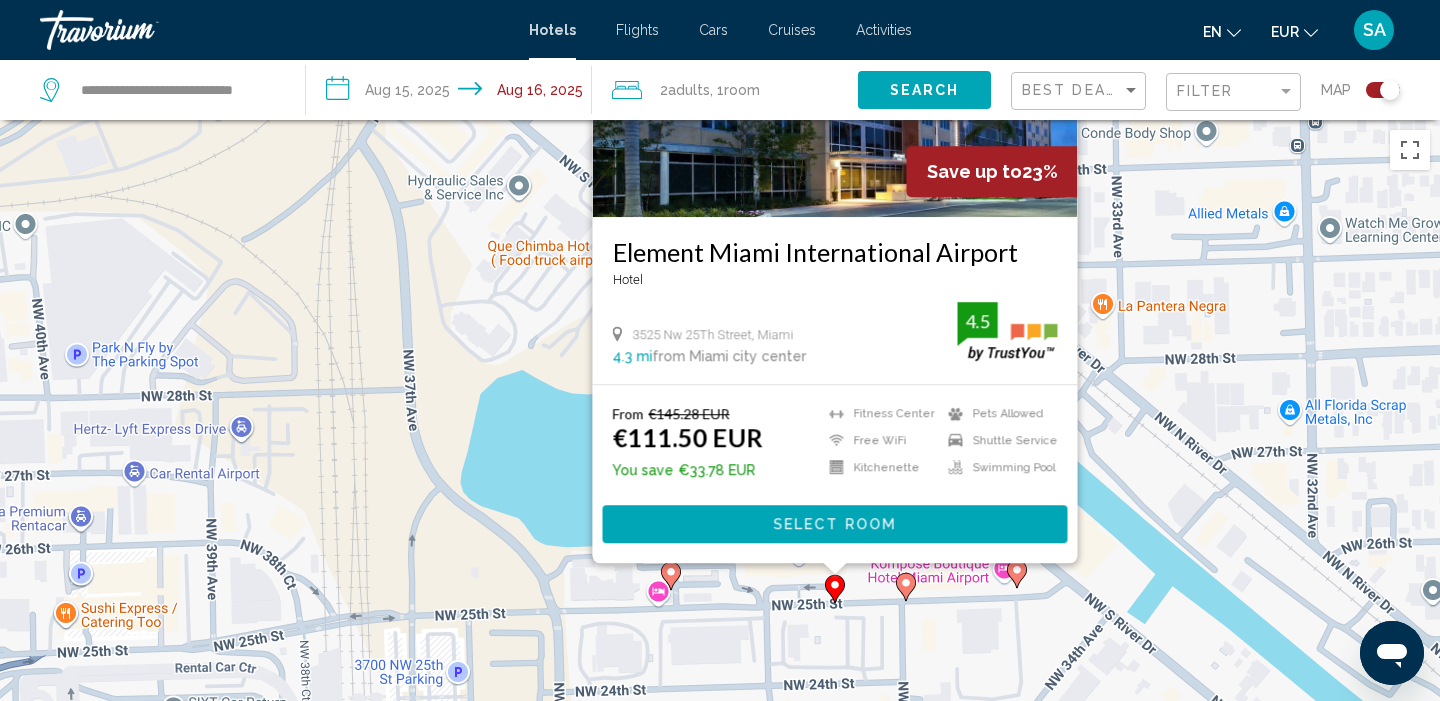 click 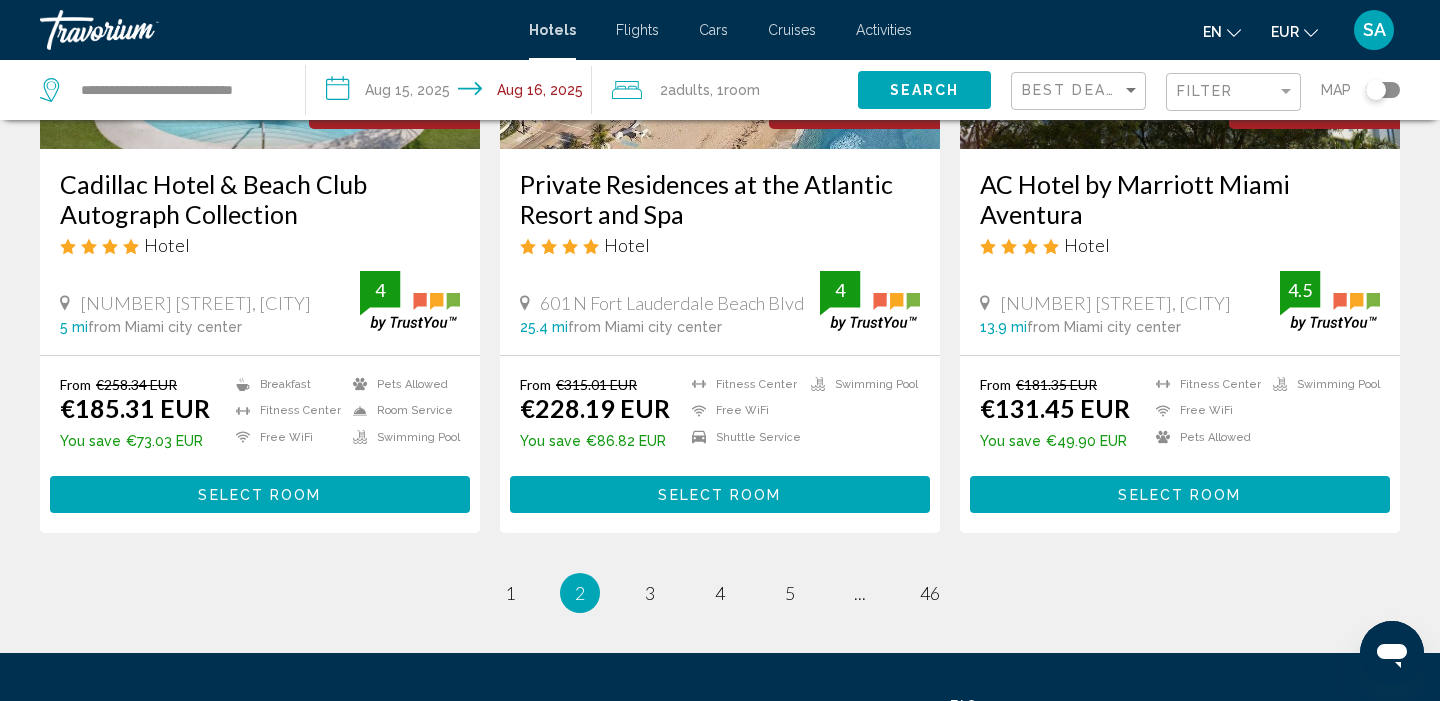 scroll, scrollTop: 2581, scrollLeft: 0, axis: vertical 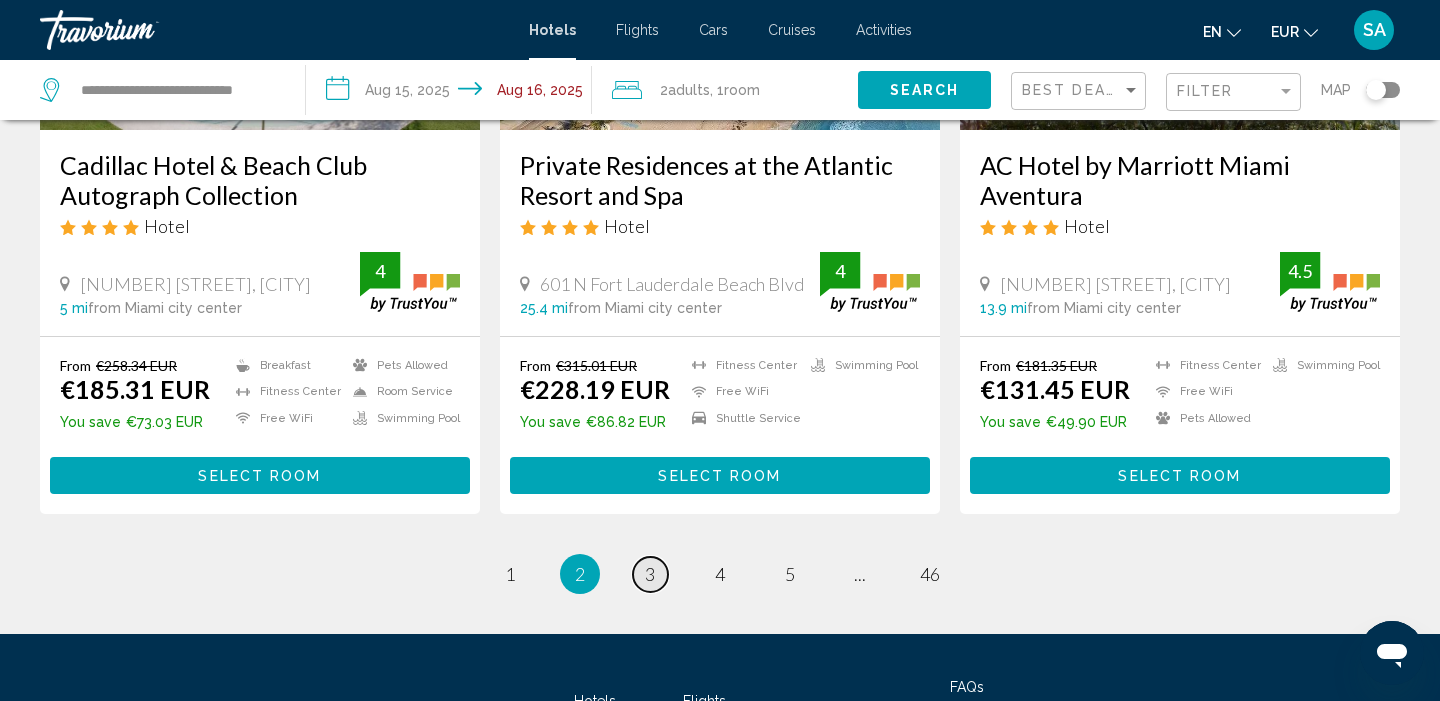 click on "page  3" at bounding box center [650, 574] 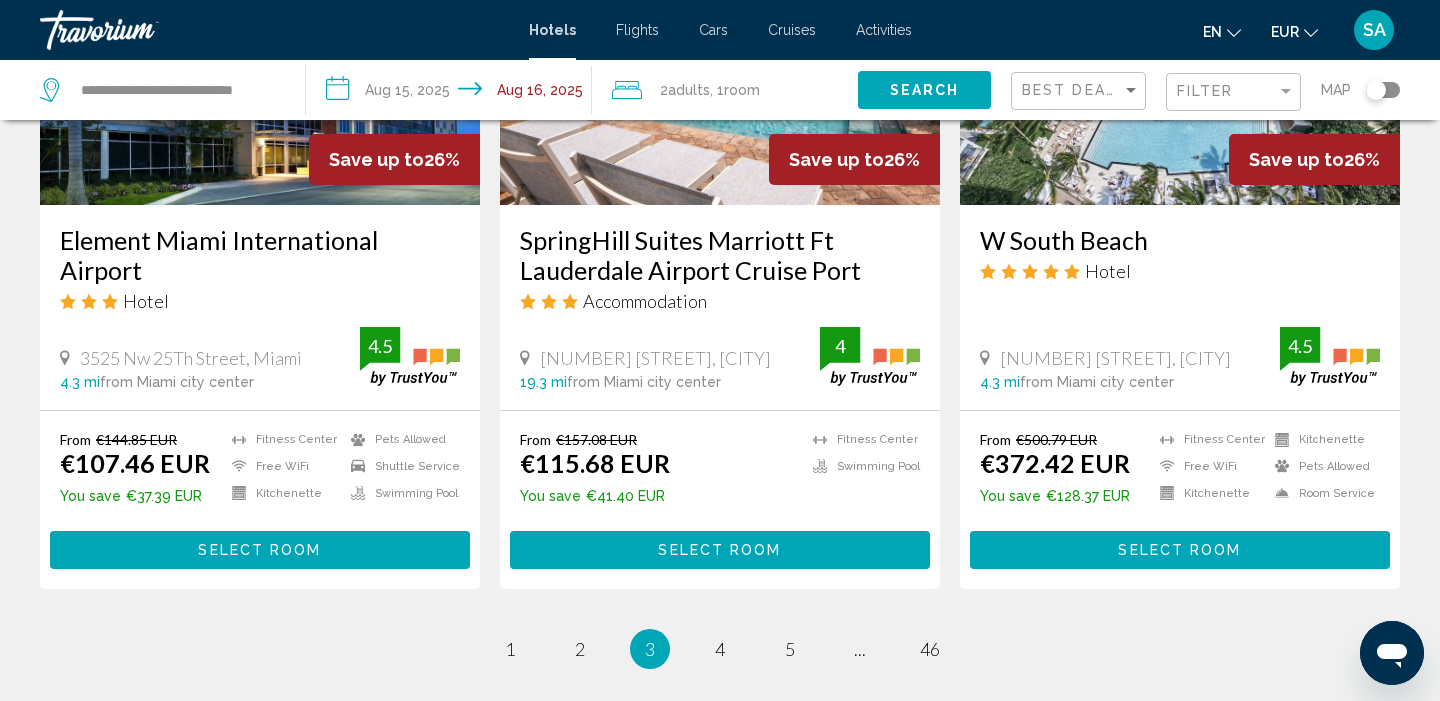 scroll, scrollTop: 2480, scrollLeft: 0, axis: vertical 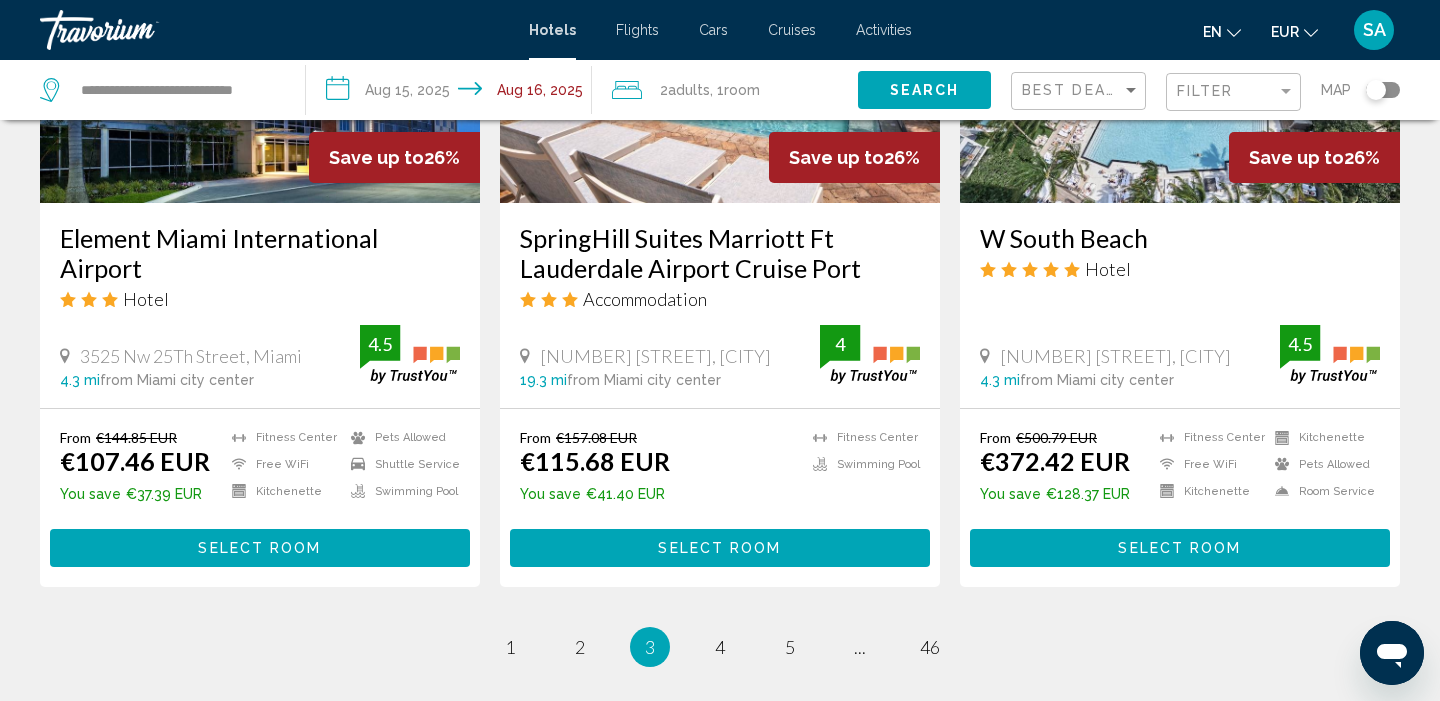 click on "**********" 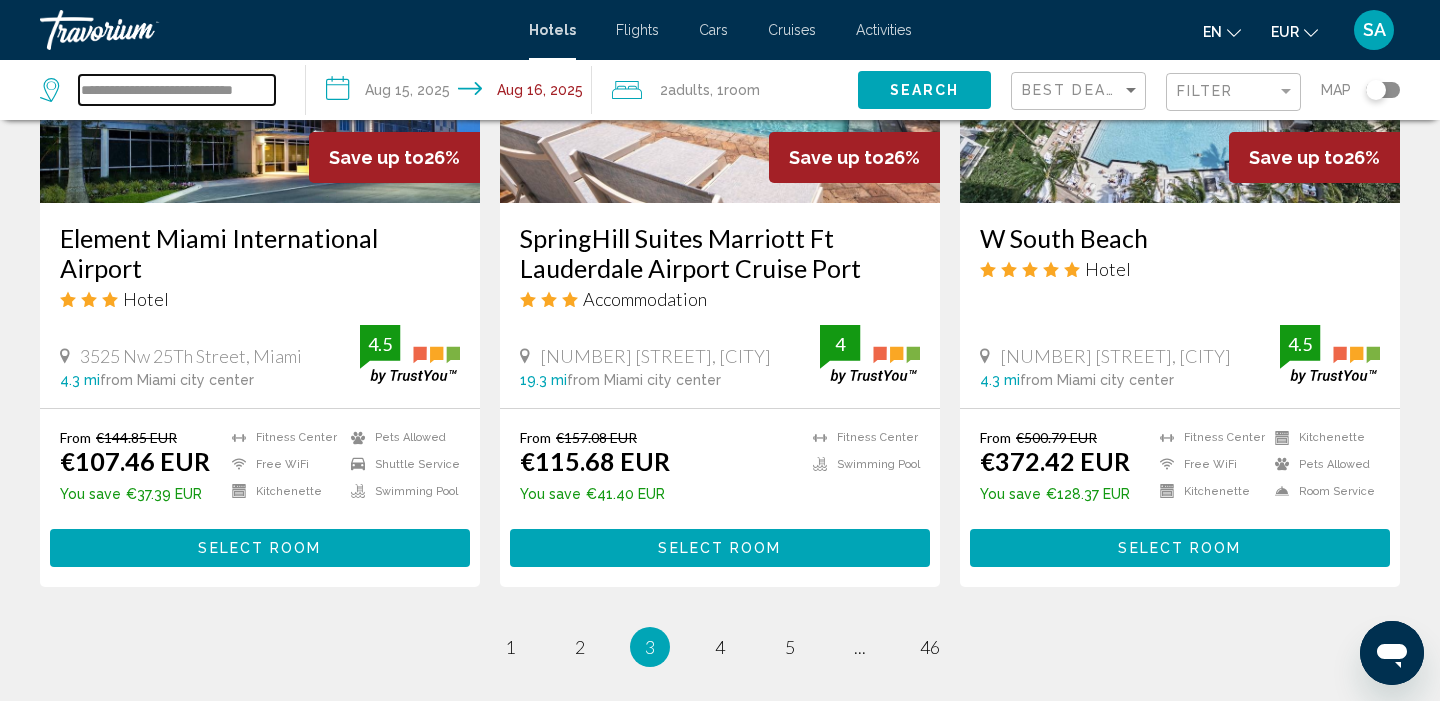 click on "**********" at bounding box center [177, 90] 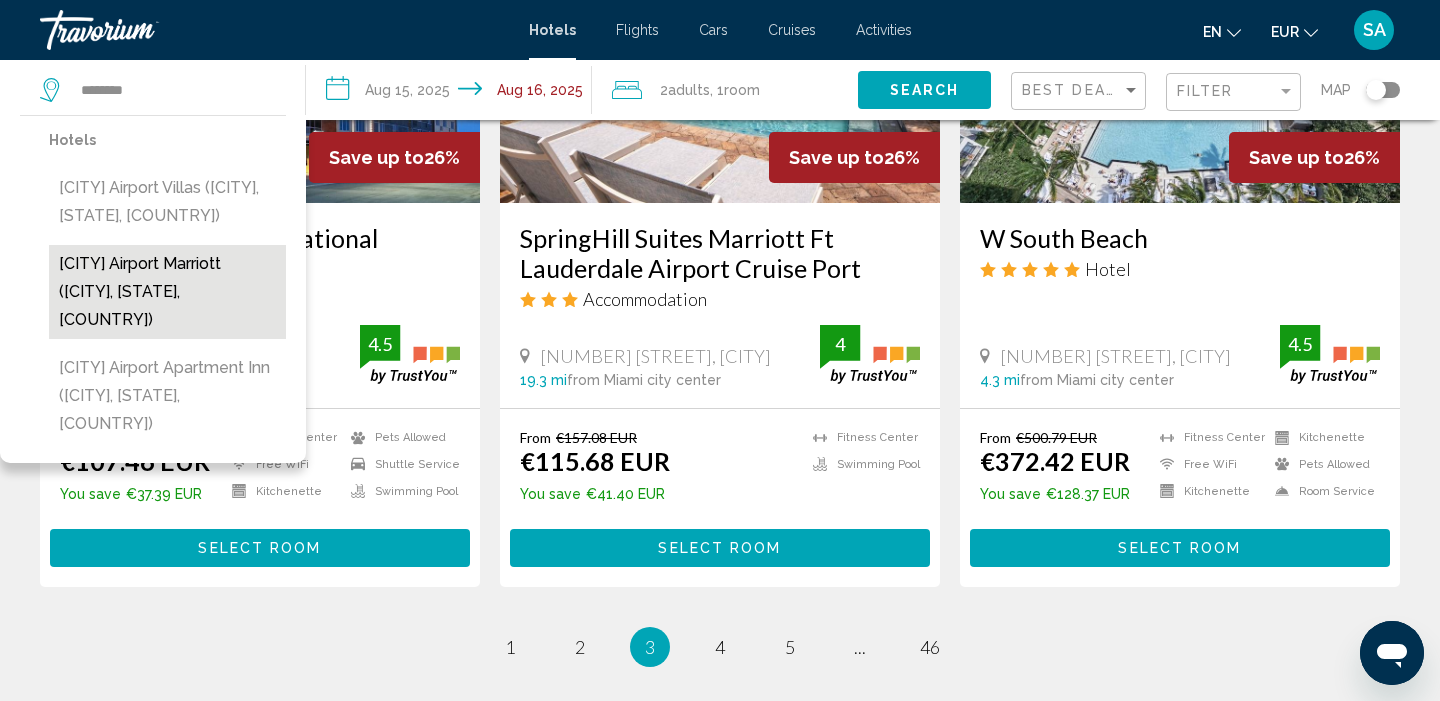 click on "[CITY] Airport Marriott ([CITY], [STATE], [COUNTRY])" at bounding box center [167, 292] 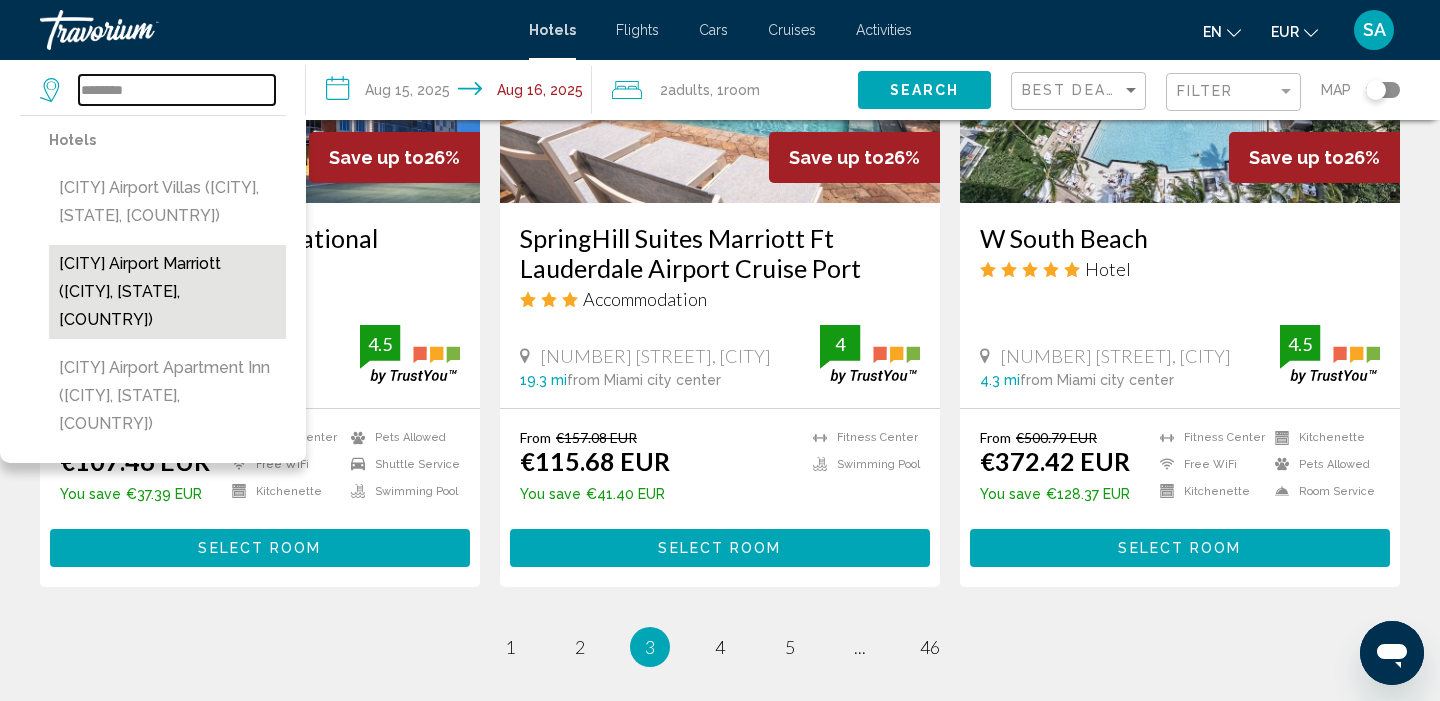 type on "**********" 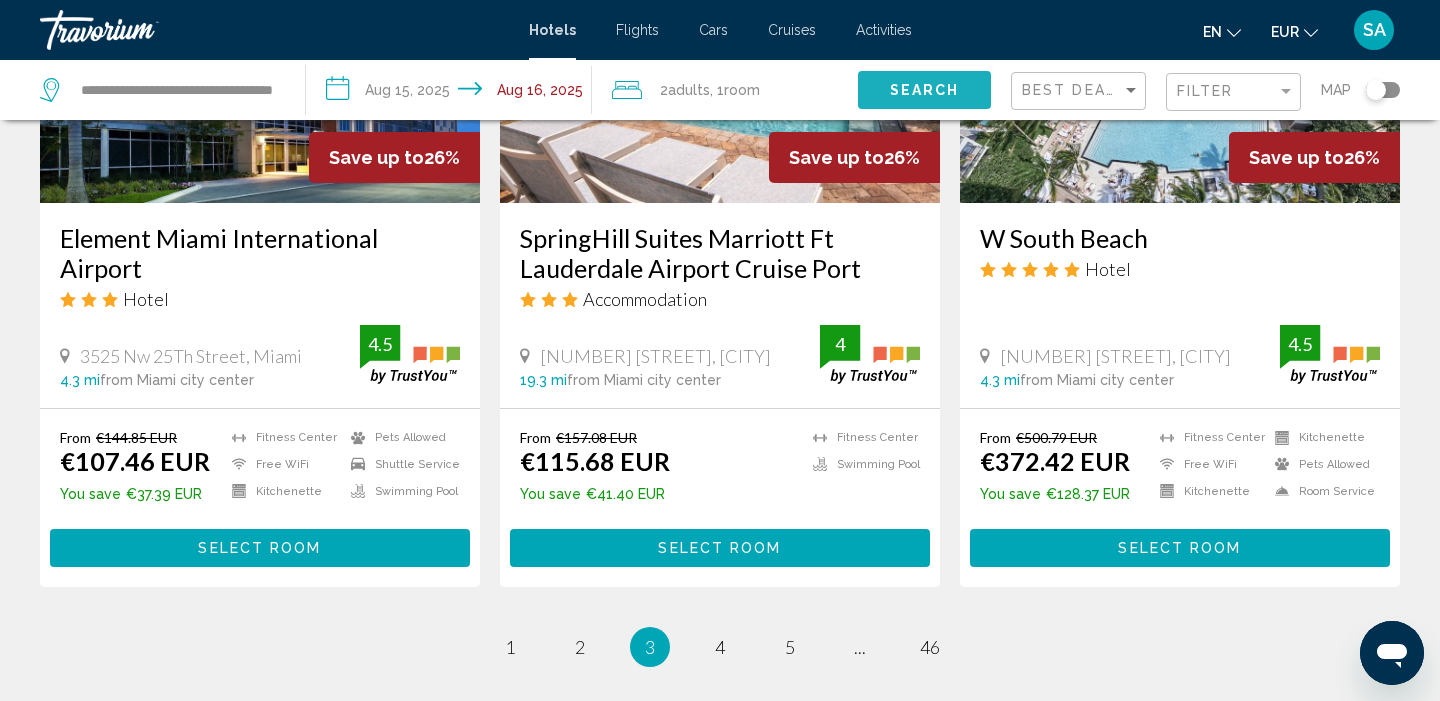 click on "Search" 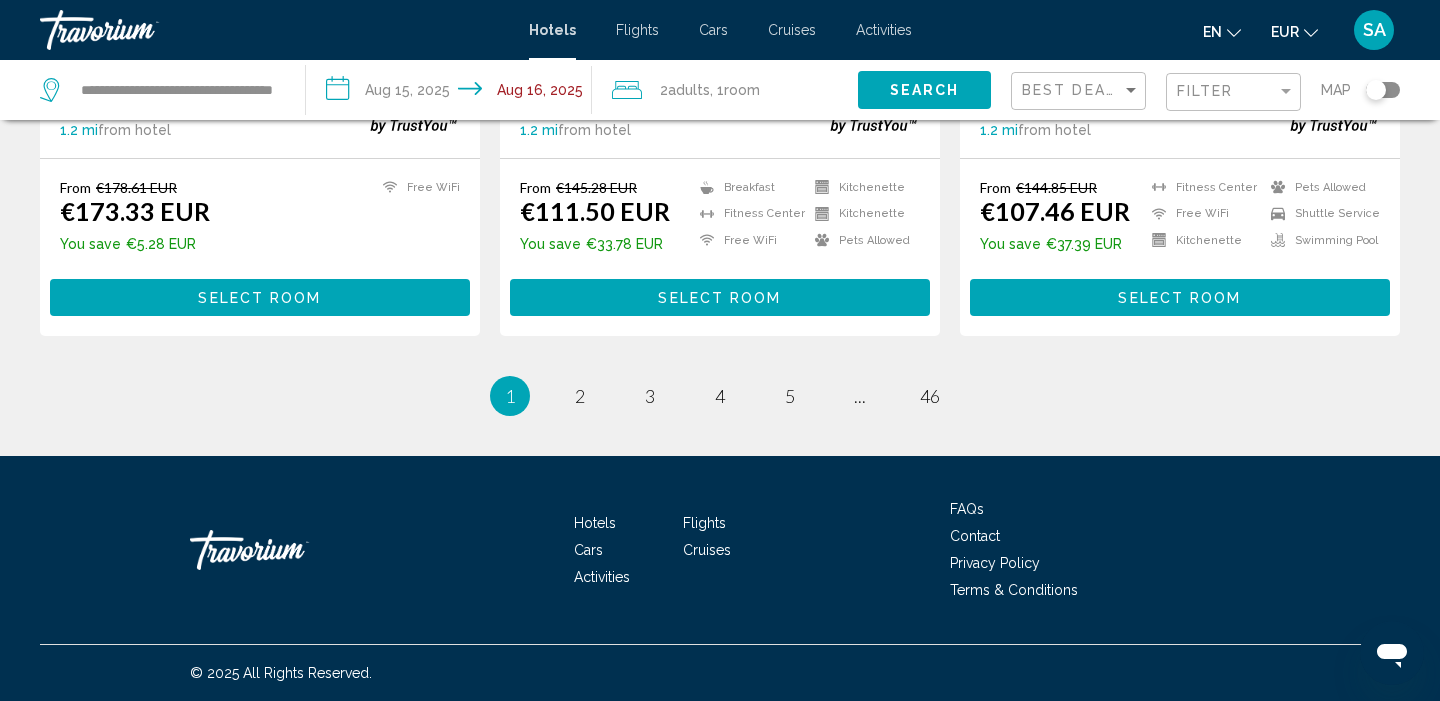 scroll, scrollTop: 2788, scrollLeft: 0, axis: vertical 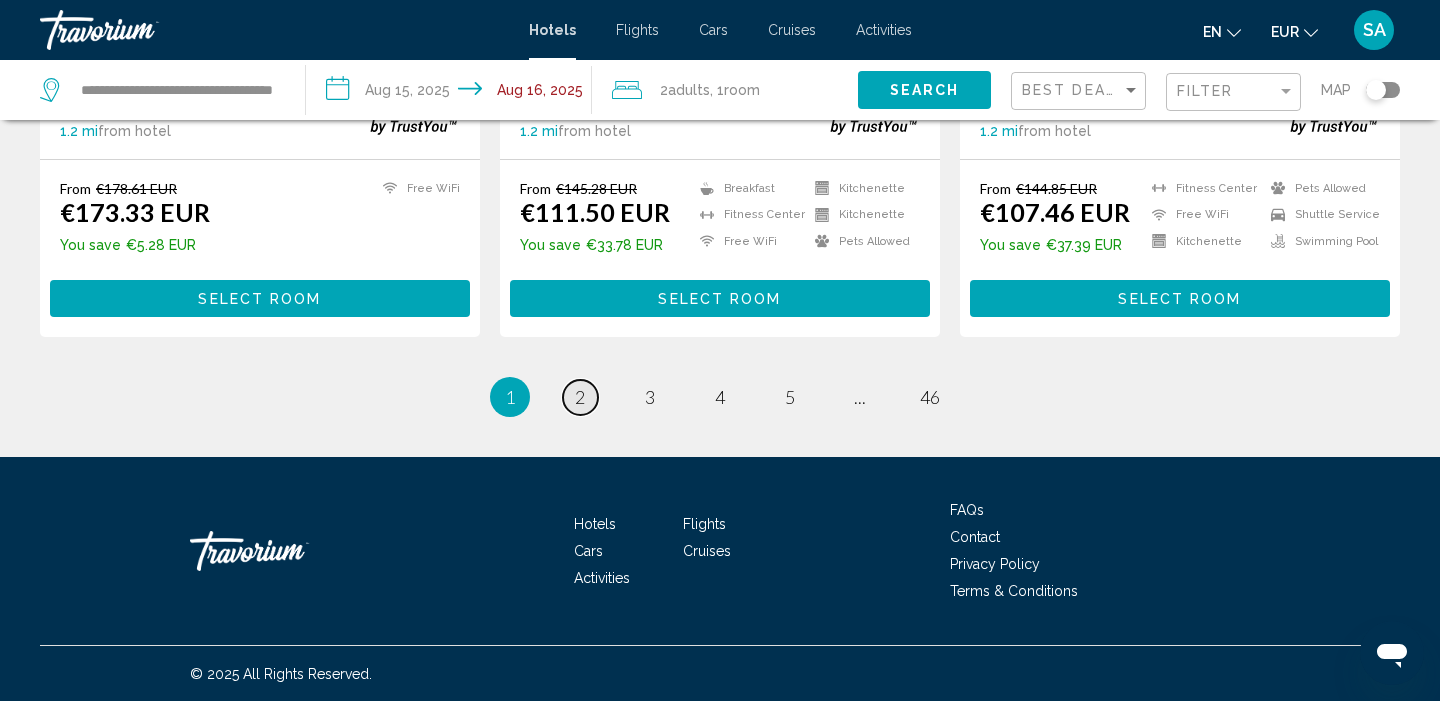 click on "page  2" at bounding box center [580, 397] 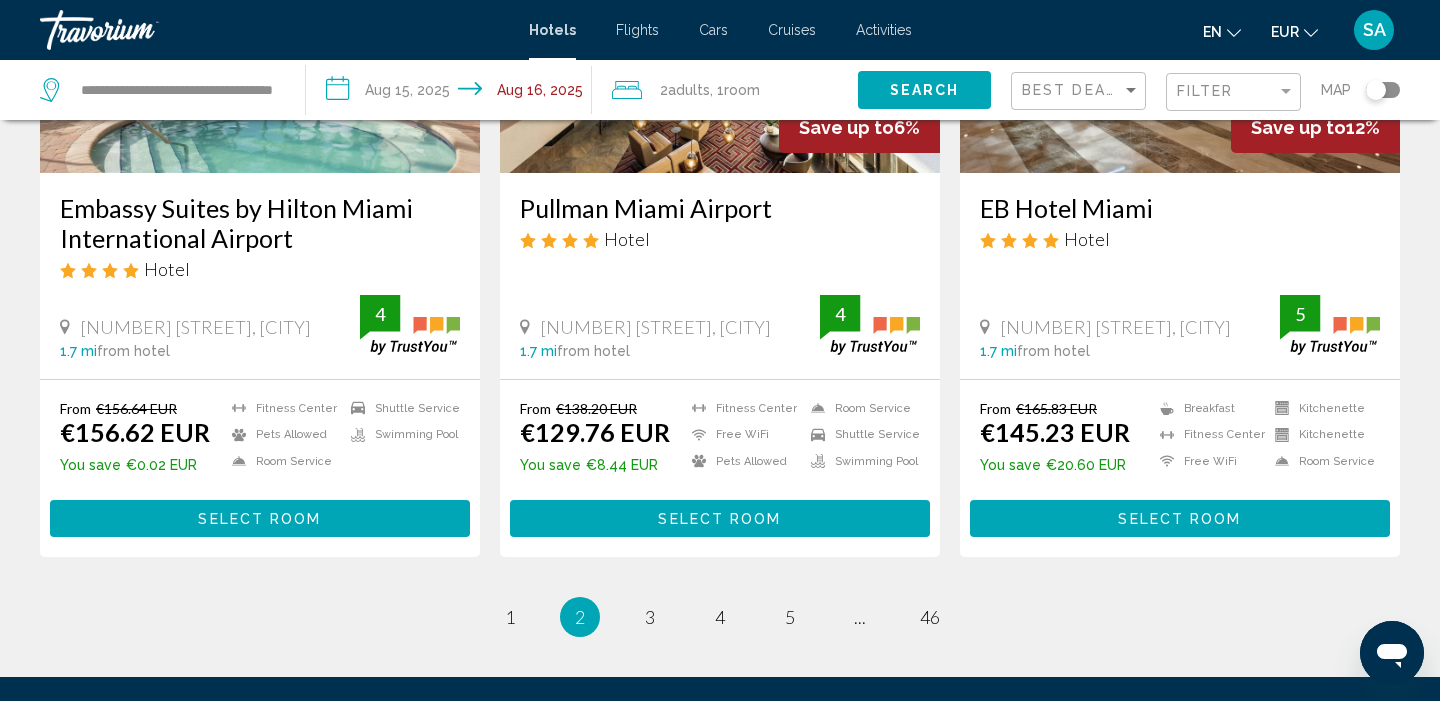 scroll, scrollTop: 2569, scrollLeft: 0, axis: vertical 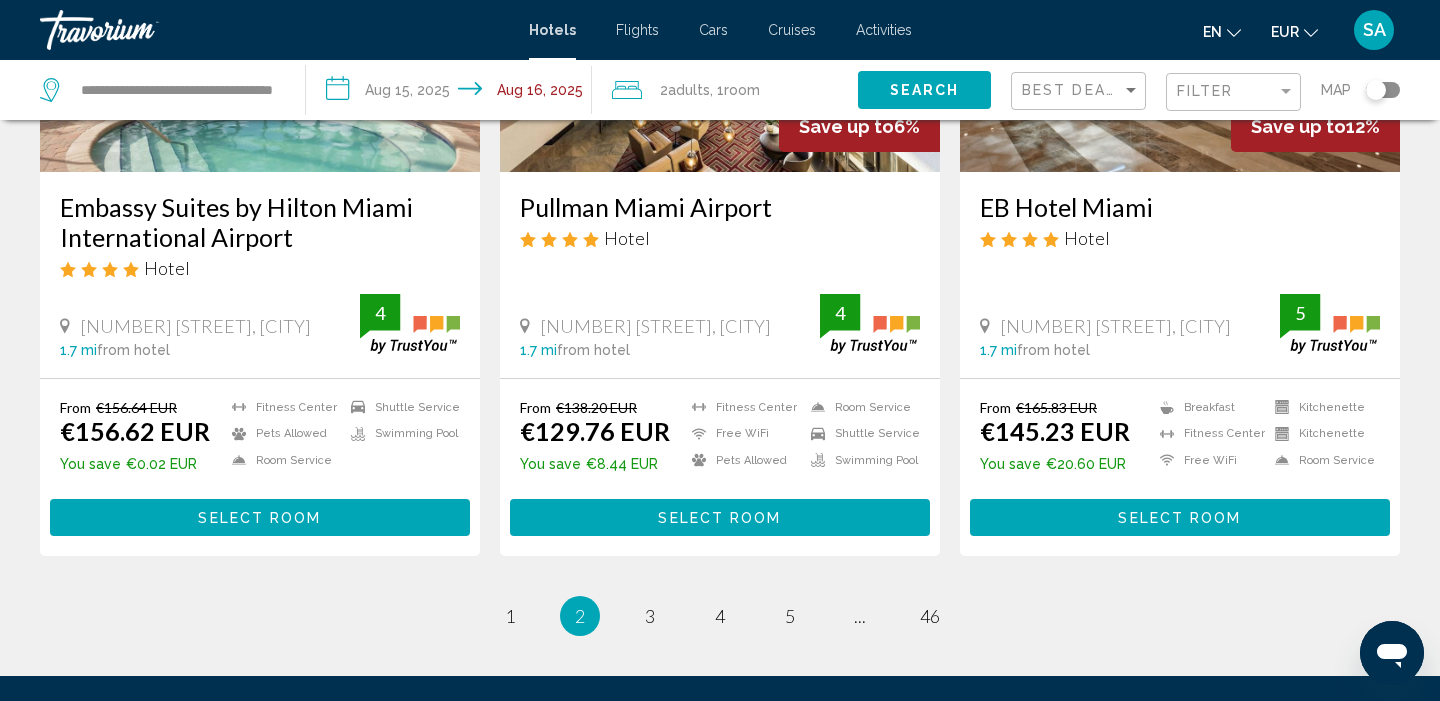 click on "€129.76 EUR" at bounding box center (595, 431) 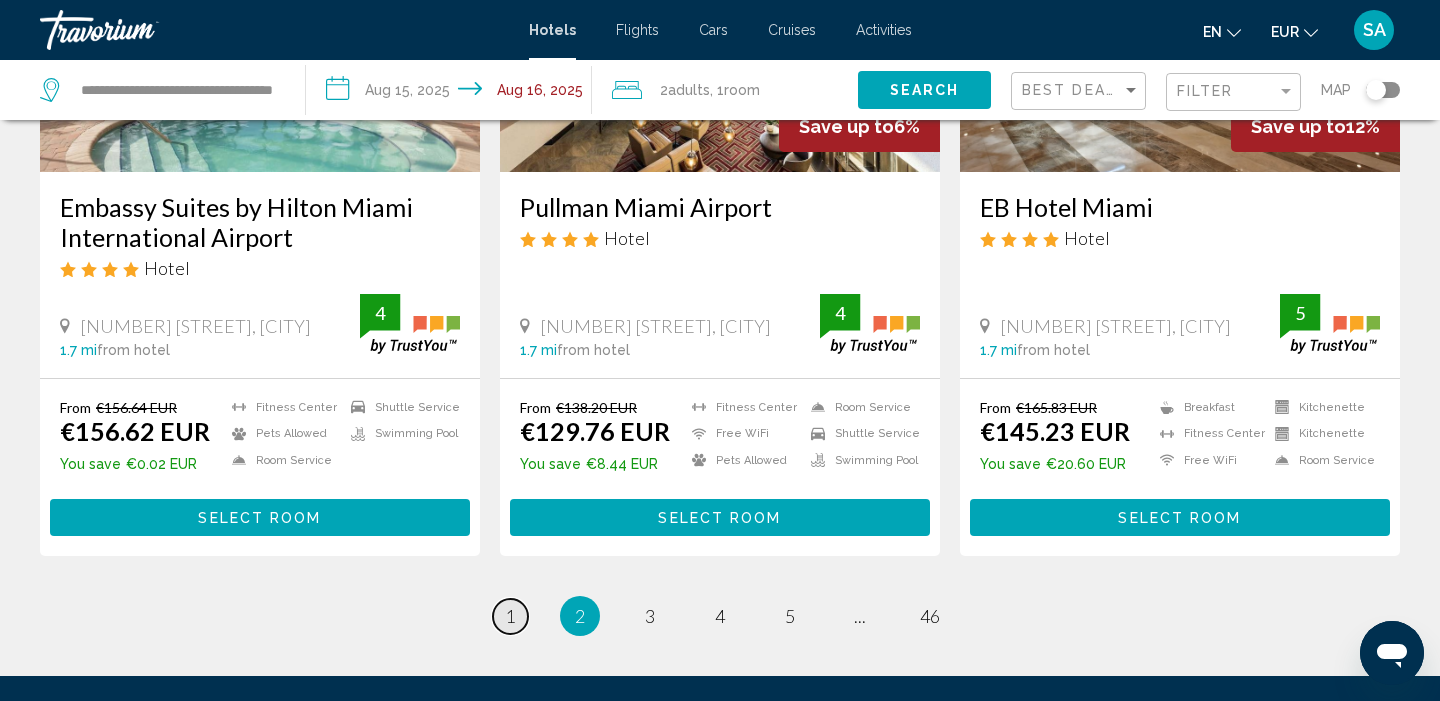 click on "1" at bounding box center (510, 616) 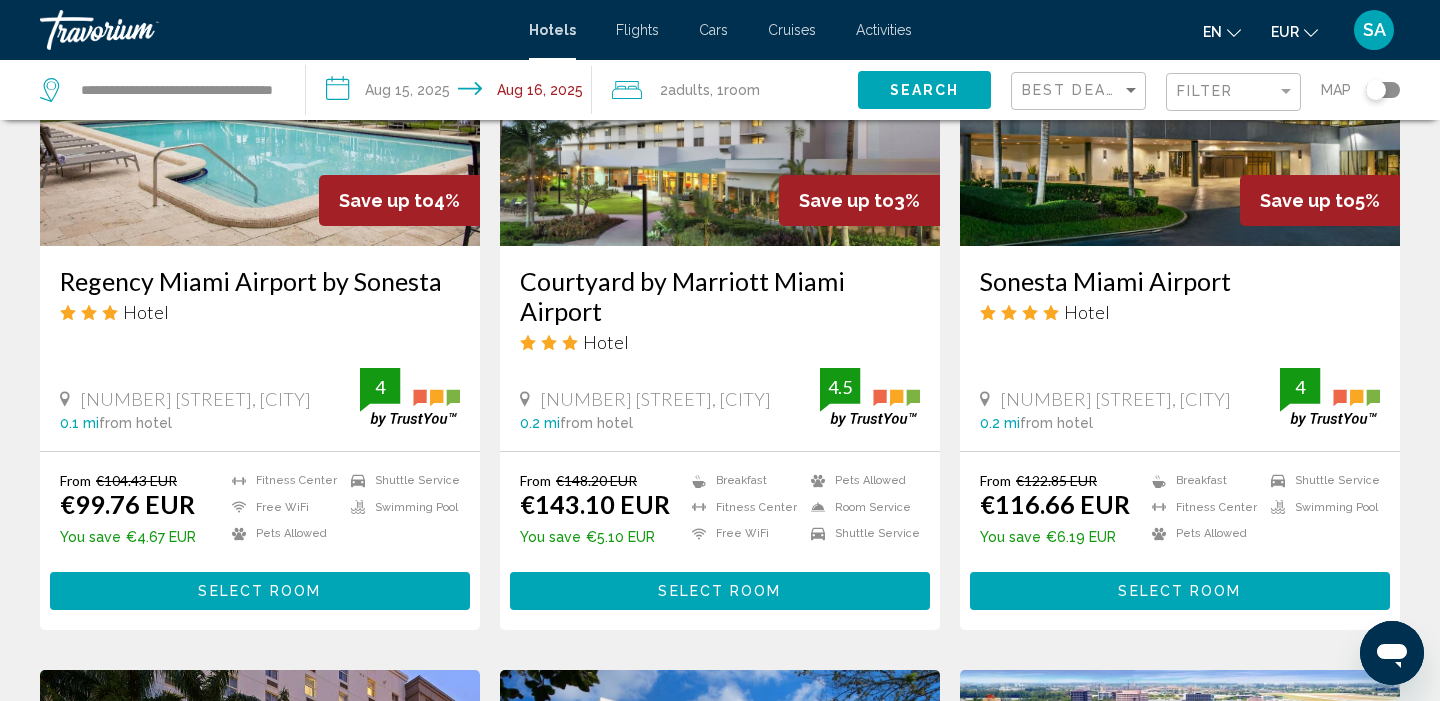 scroll, scrollTop: 1012, scrollLeft: 0, axis: vertical 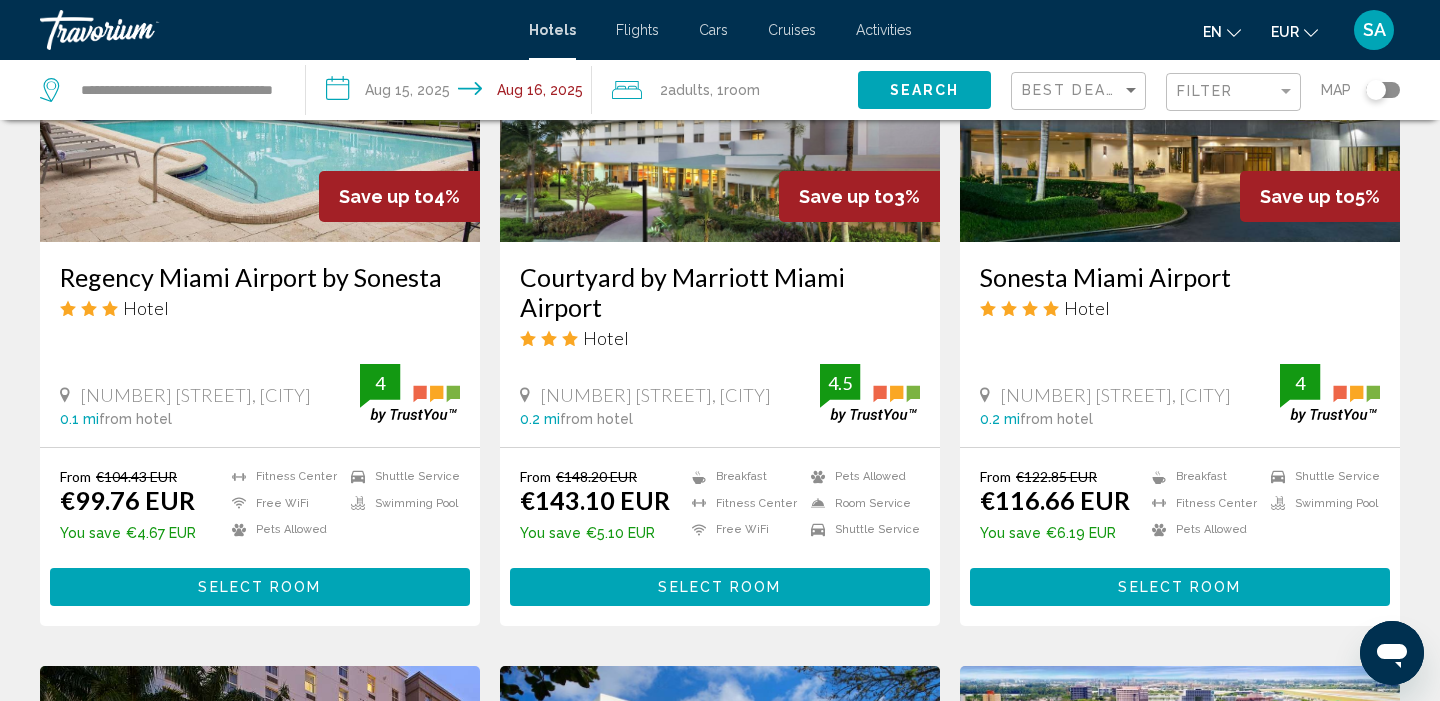 click on "Select Room" at bounding box center (260, 586) 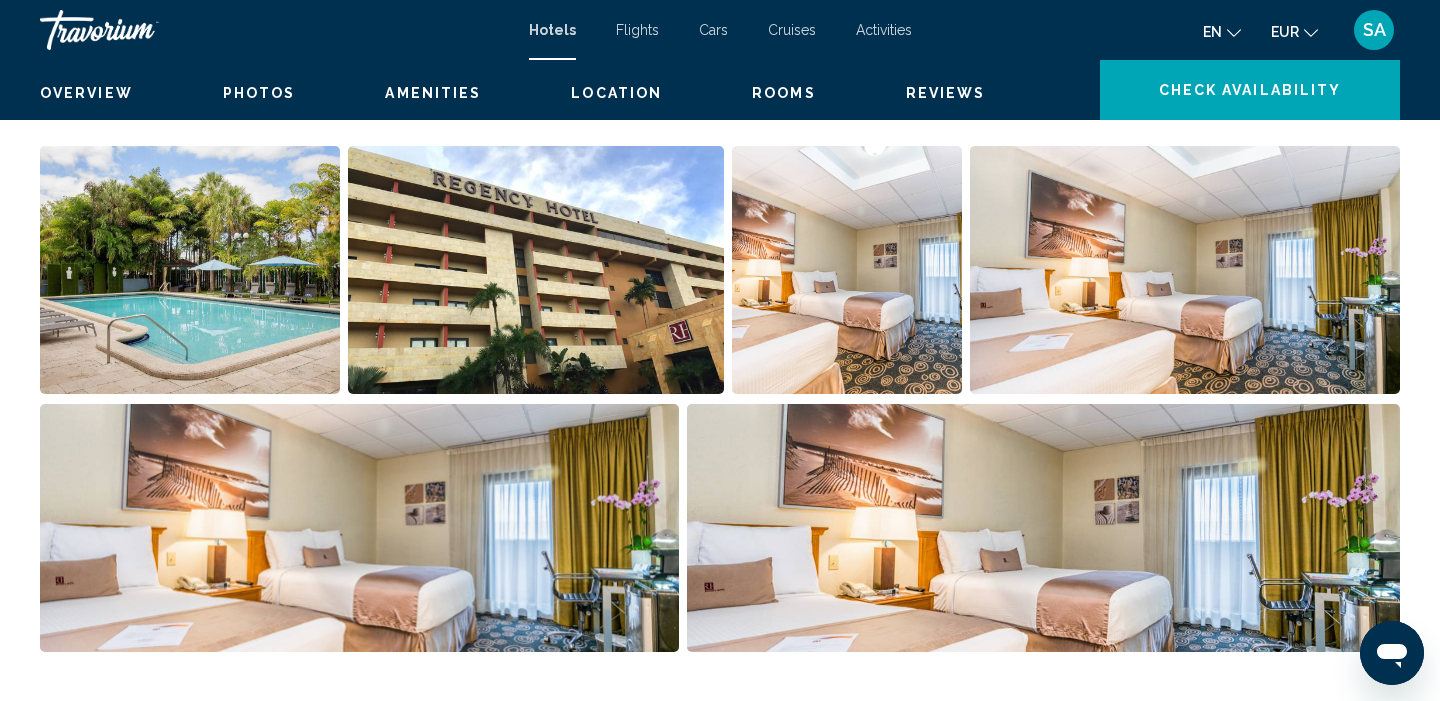 scroll, scrollTop: 0, scrollLeft: 0, axis: both 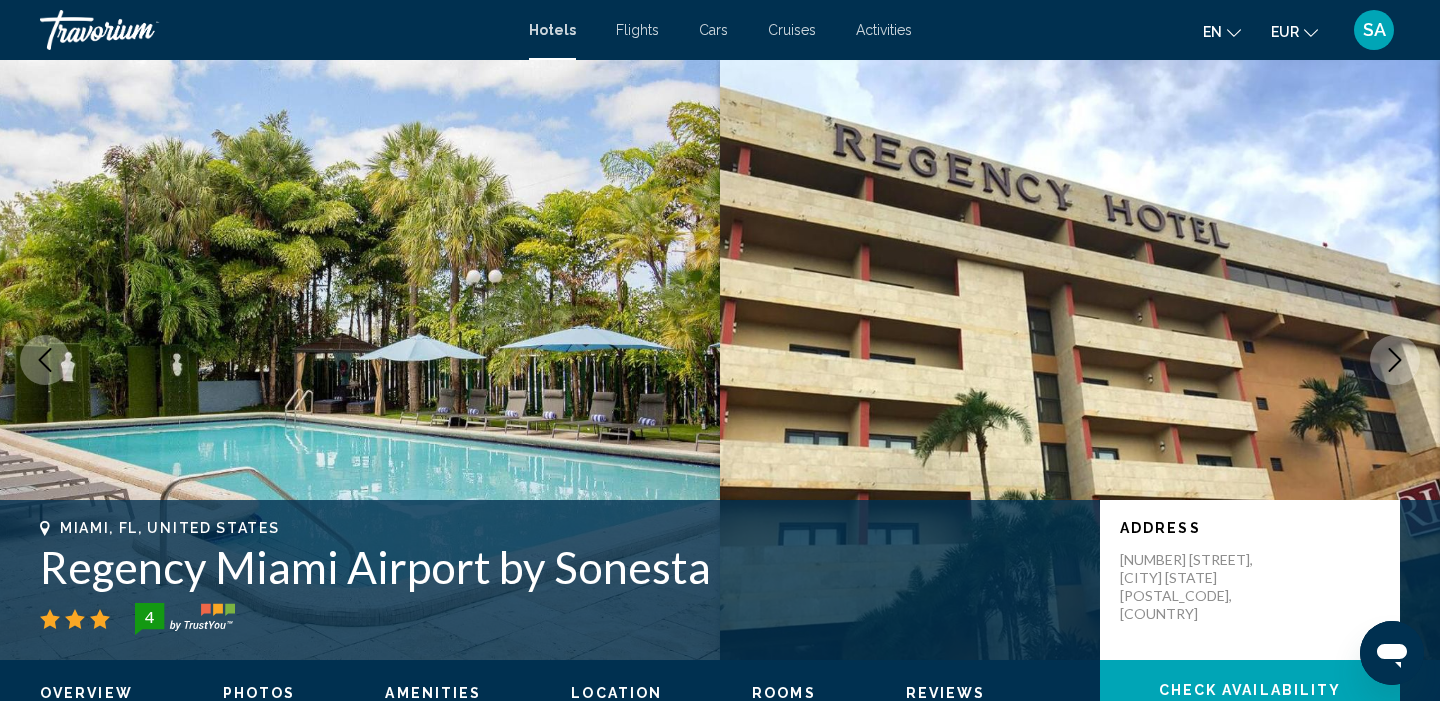 click 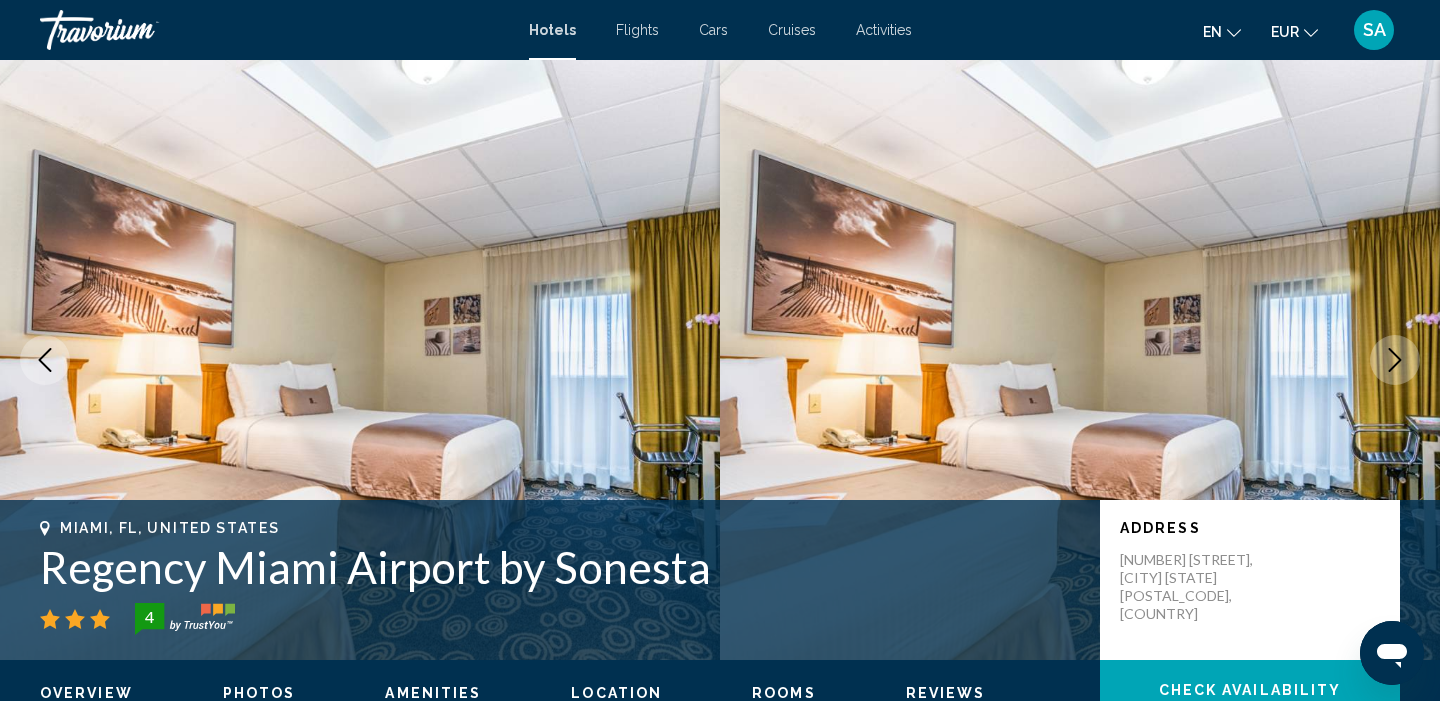 click 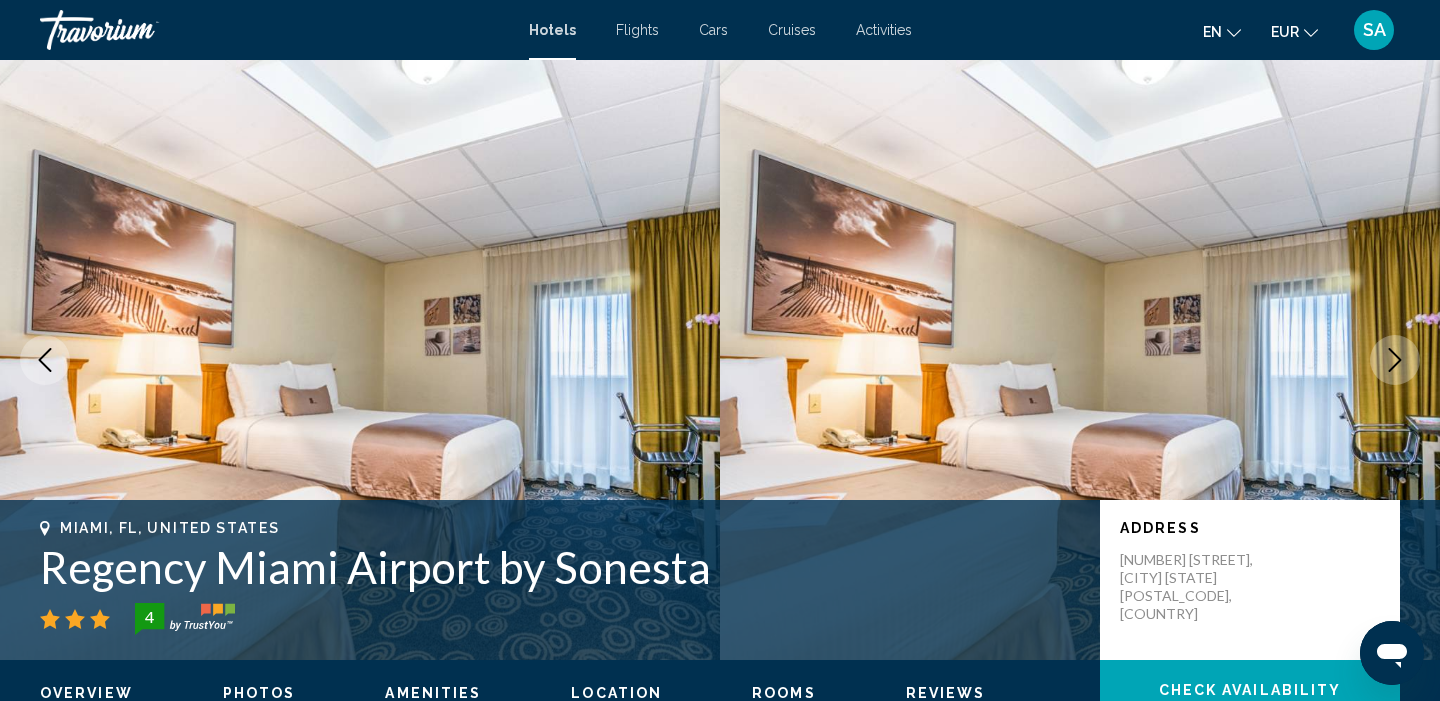 click 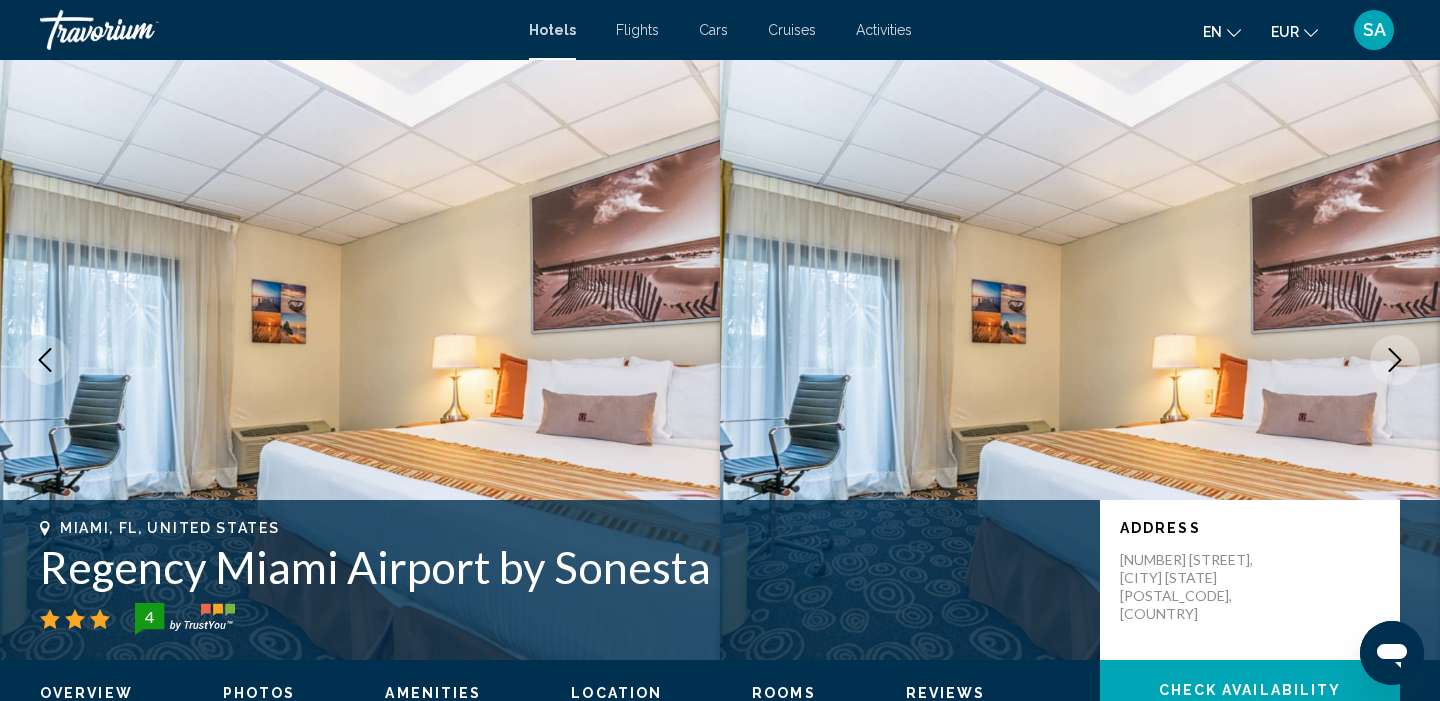 click 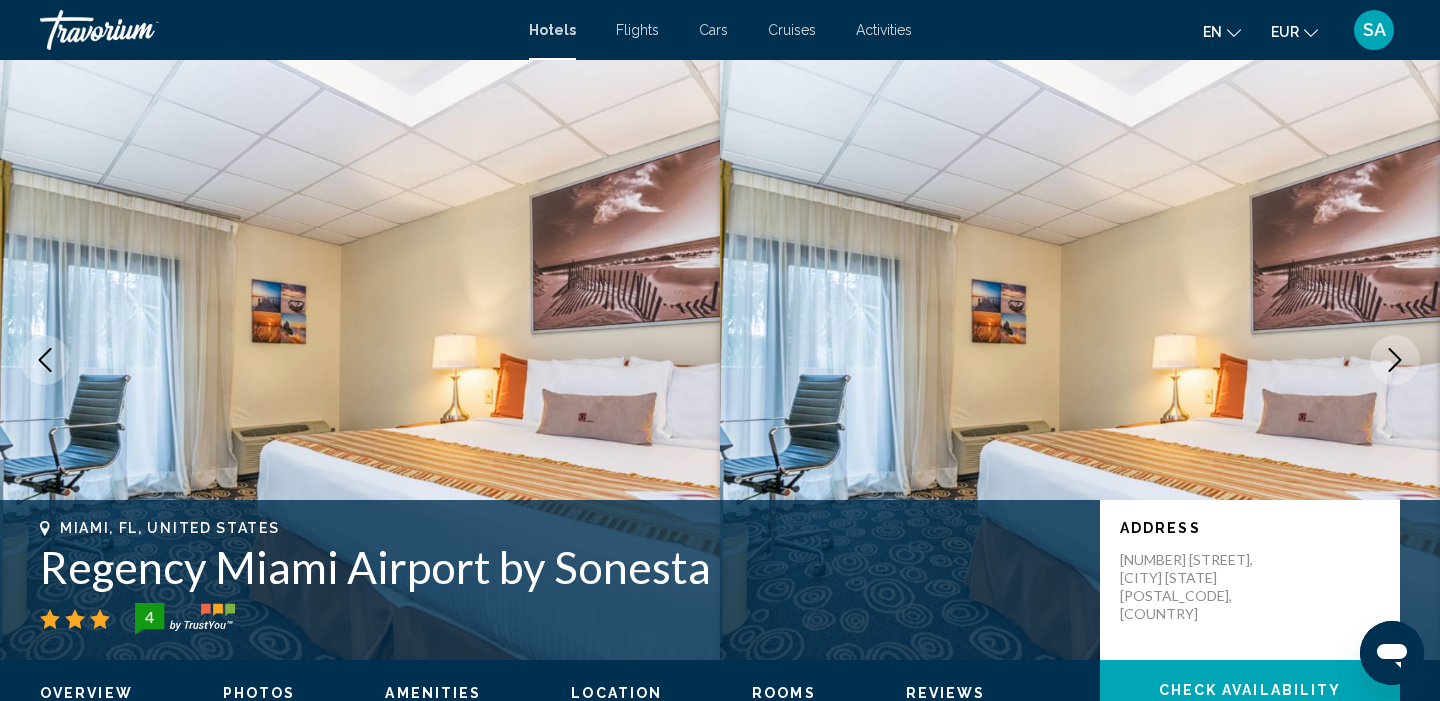 click 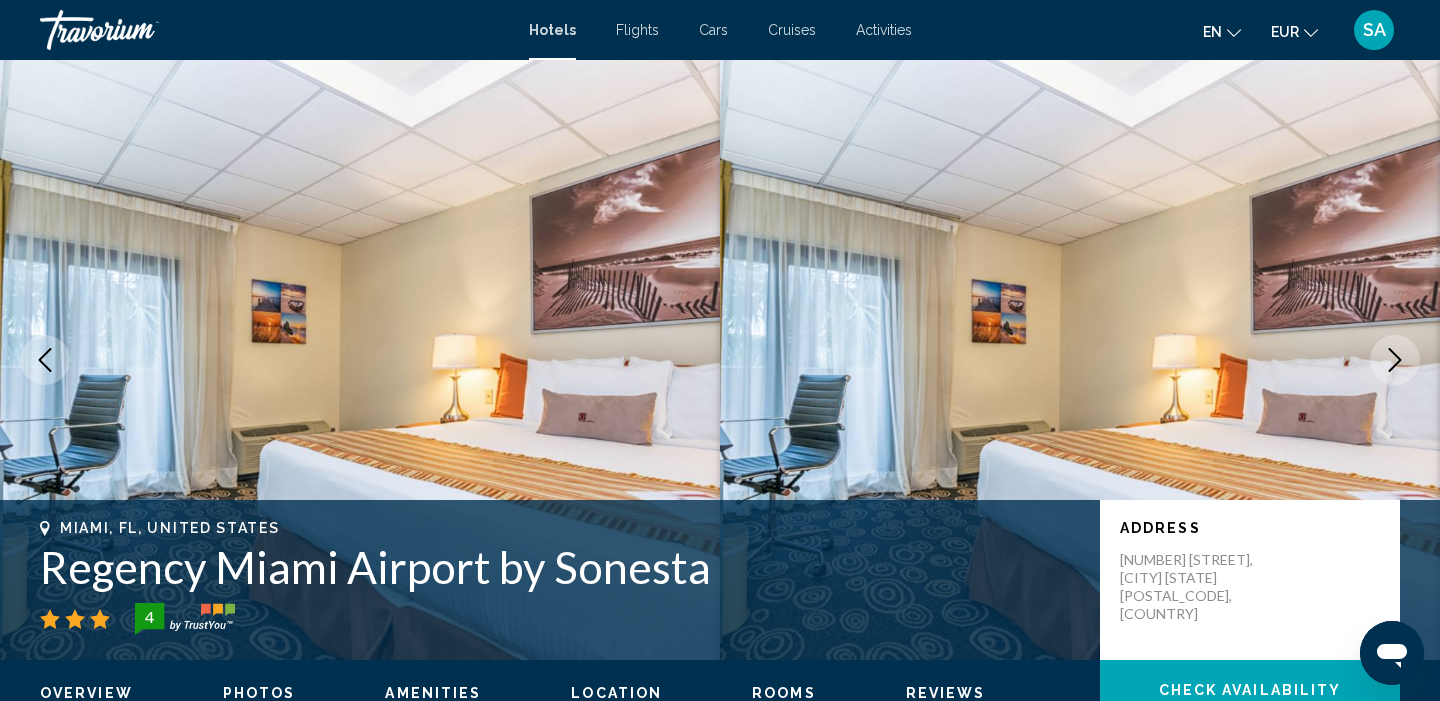 click 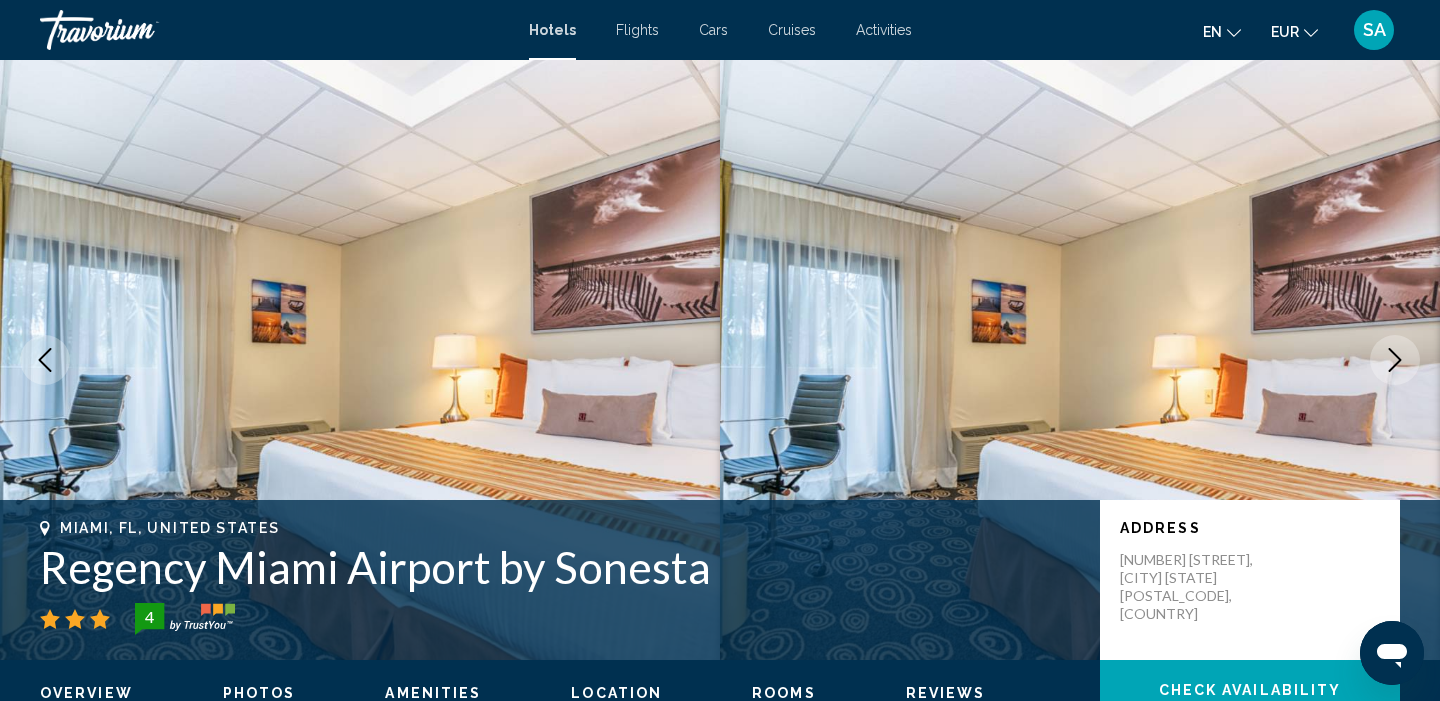 click 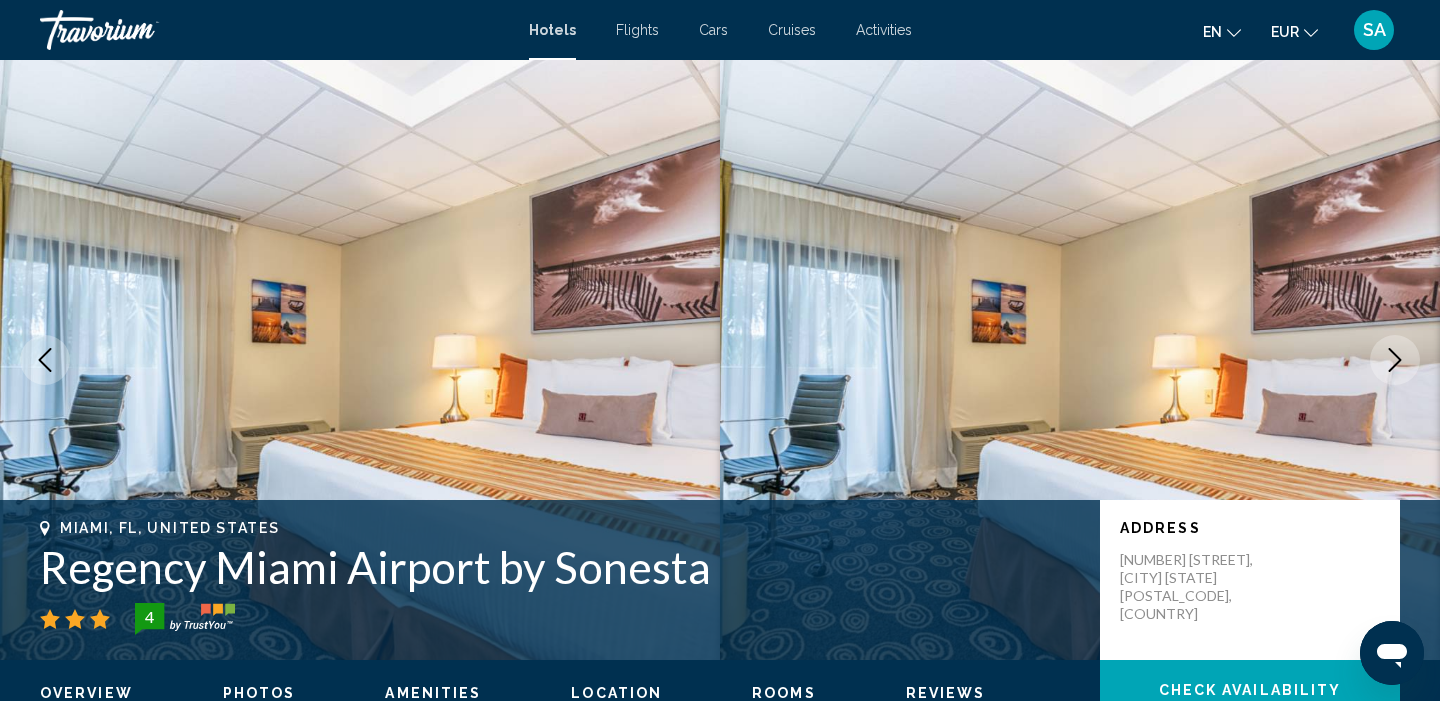 click 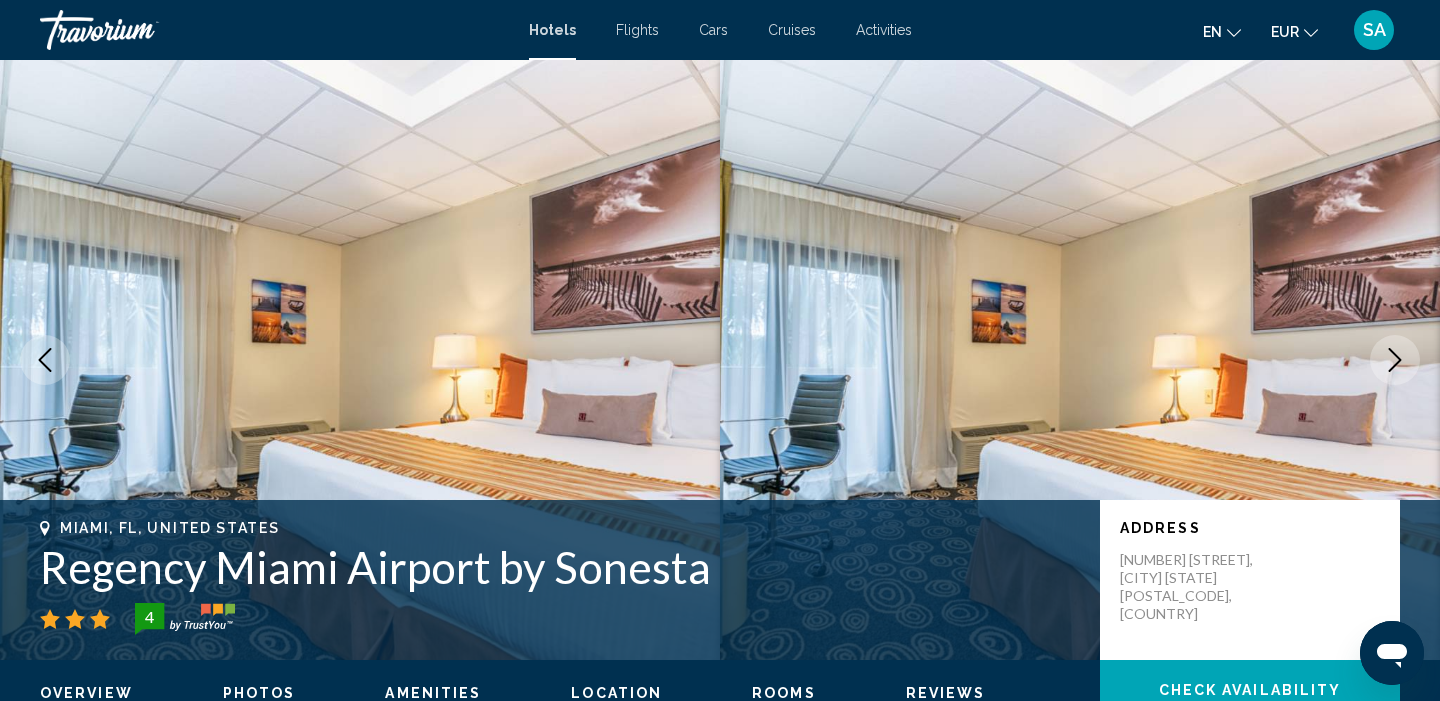 click 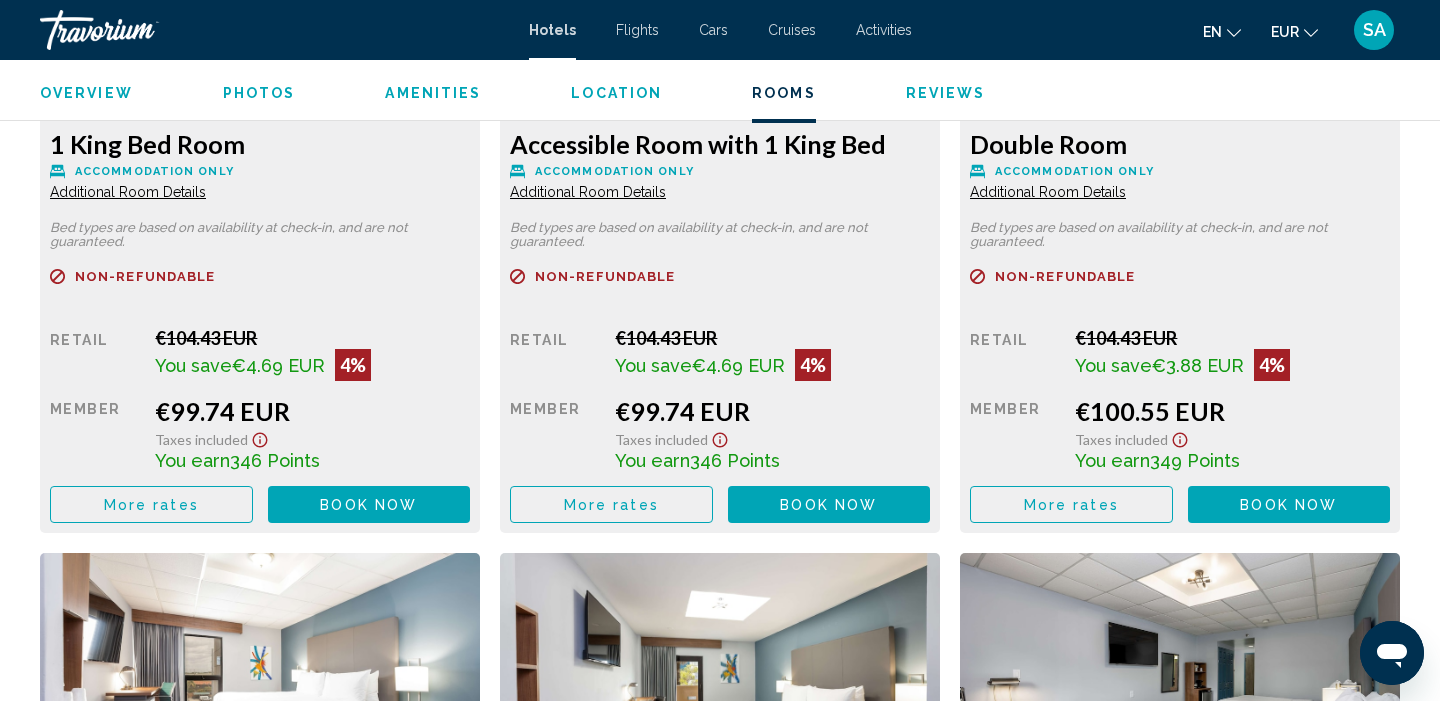 scroll, scrollTop: 2964, scrollLeft: 0, axis: vertical 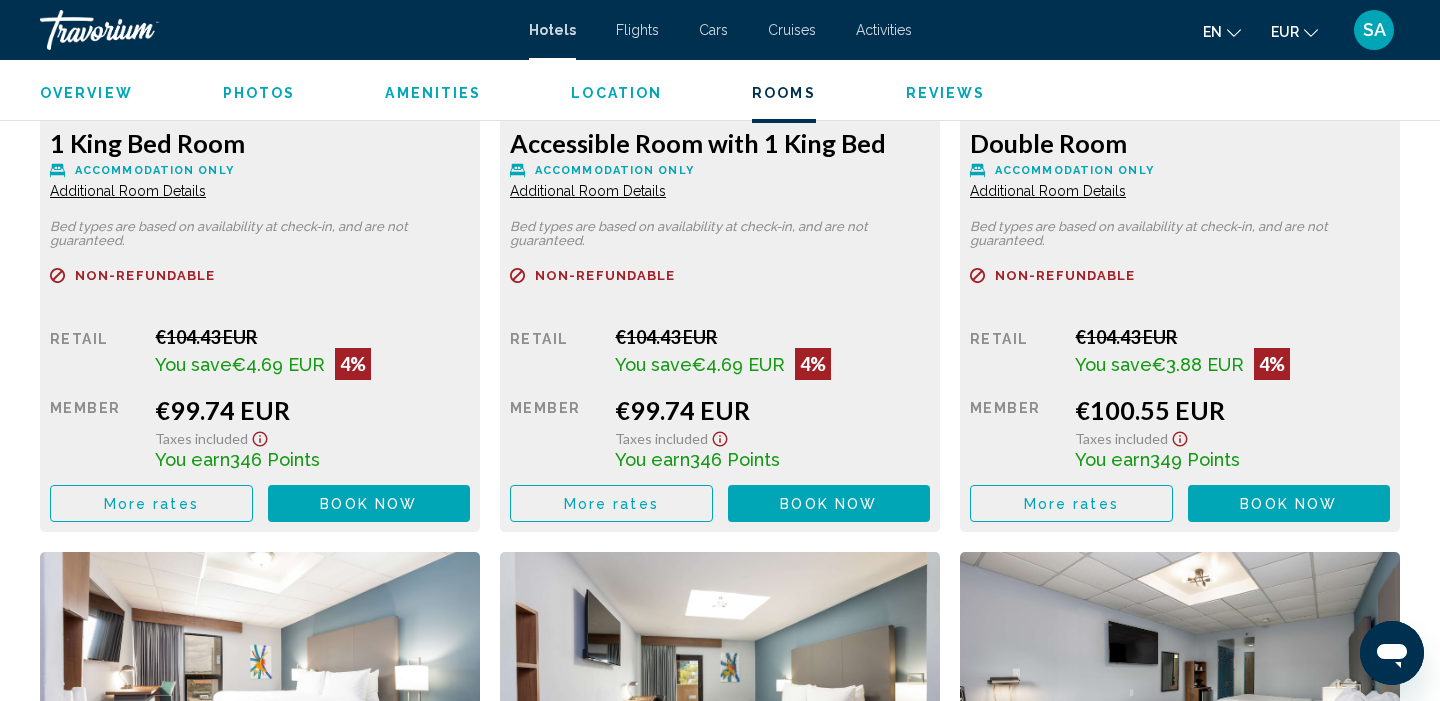 click on "More rates" at bounding box center (151, 504) 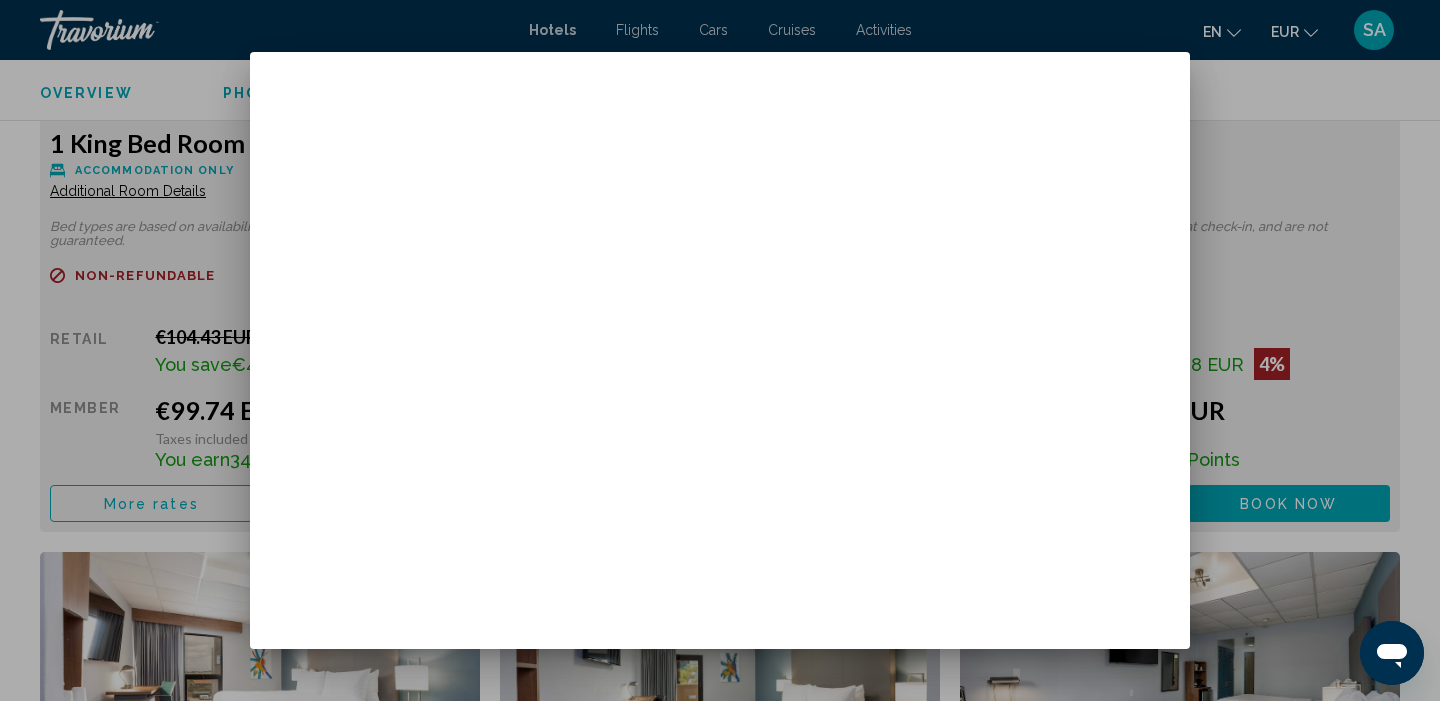 scroll, scrollTop: 0, scrollLeft: 0, axis: both 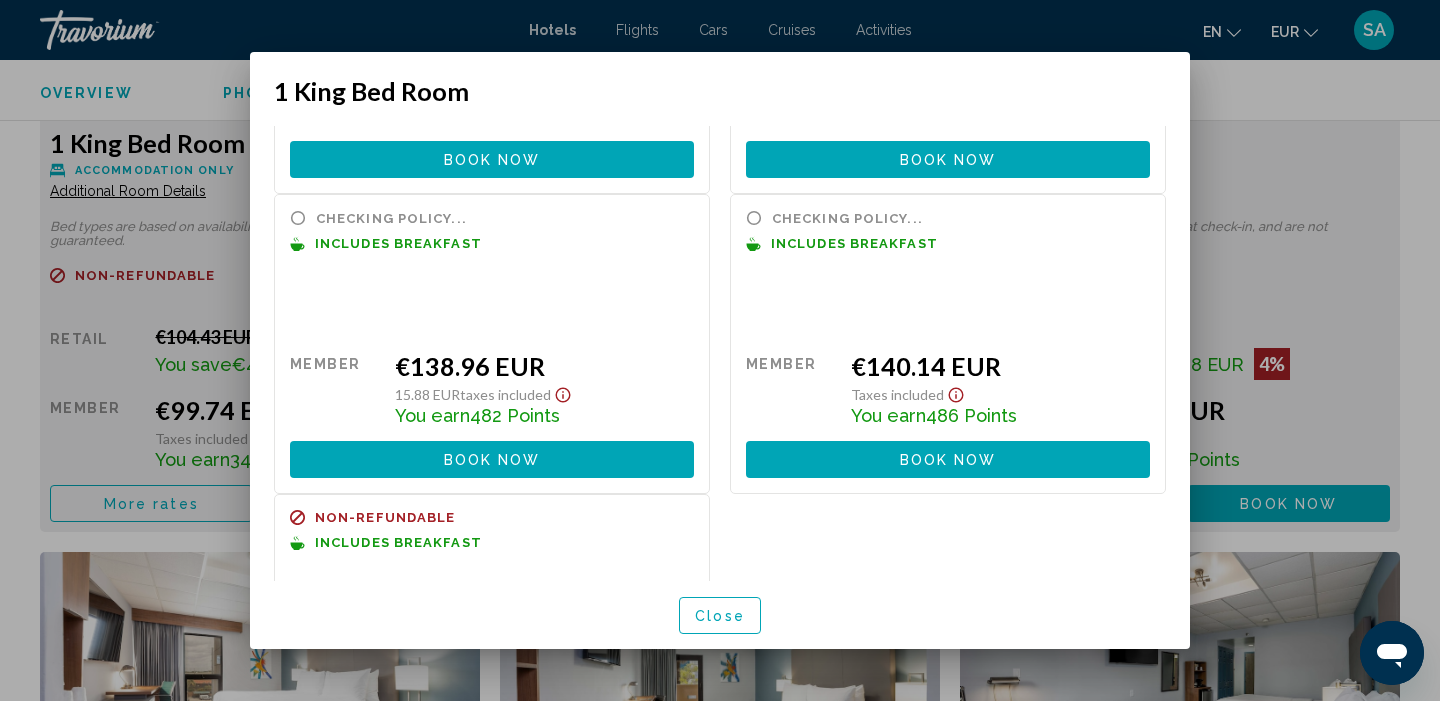 click on "Close" at bounding box center (720, 616) 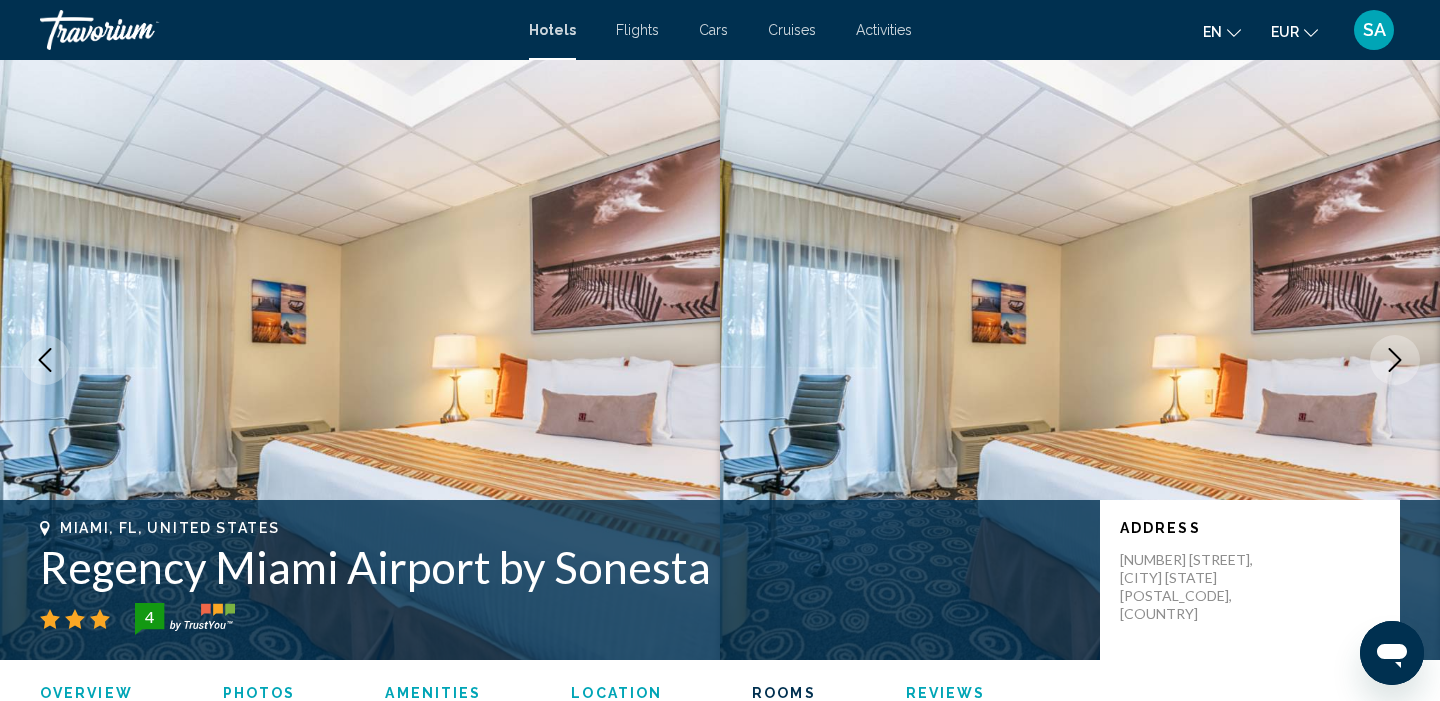 scroll, scrollTop: 2964, scrollLeft: 0, axis: vertical 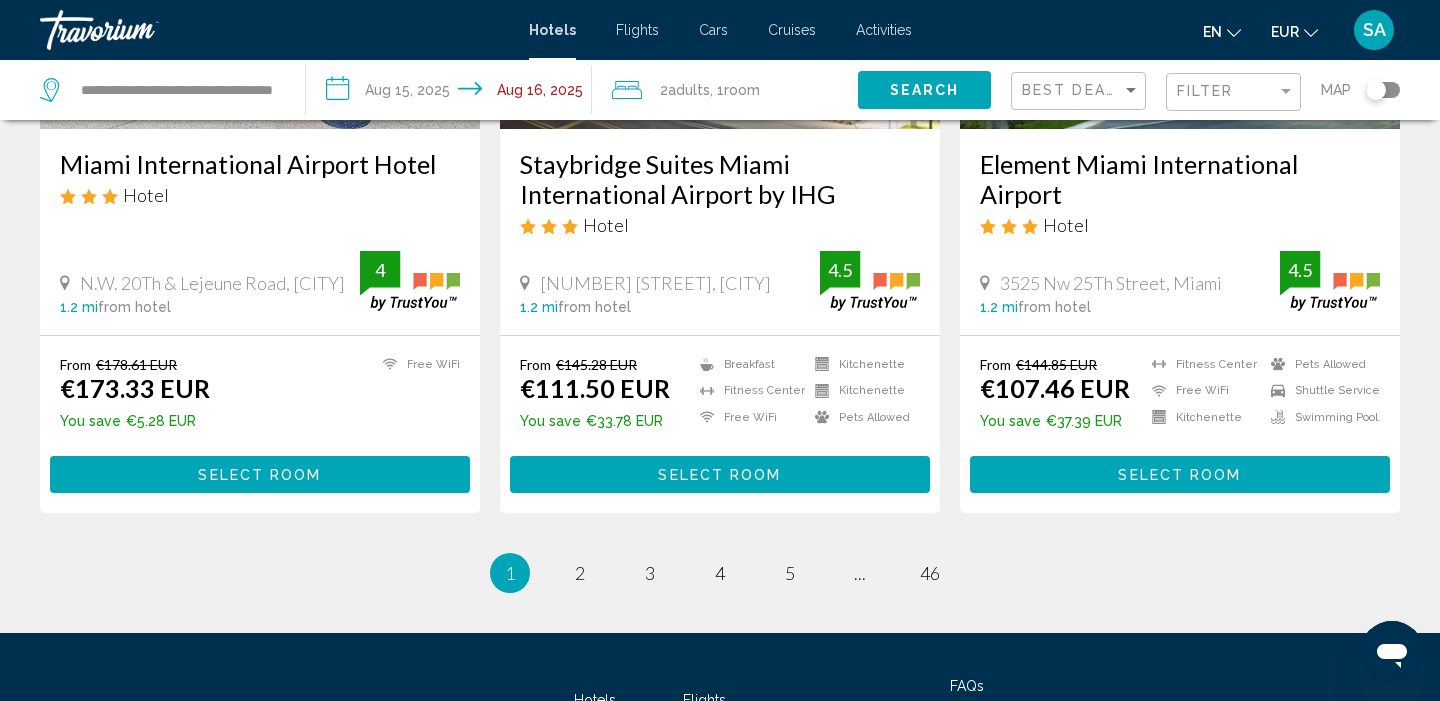 click on "Select Room" at bounding box center (1180, 474) 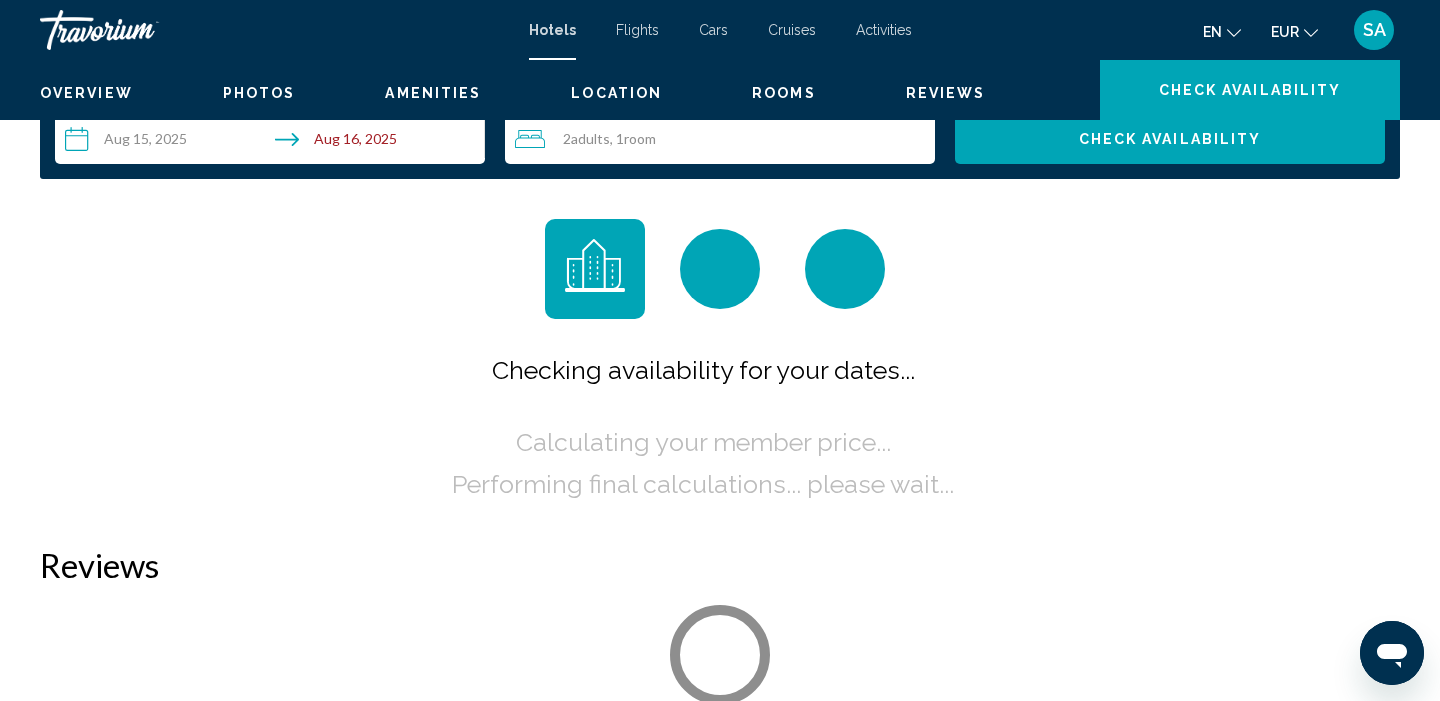 scroll, scrollTop: 0, scrollLeft: 0, axis: both 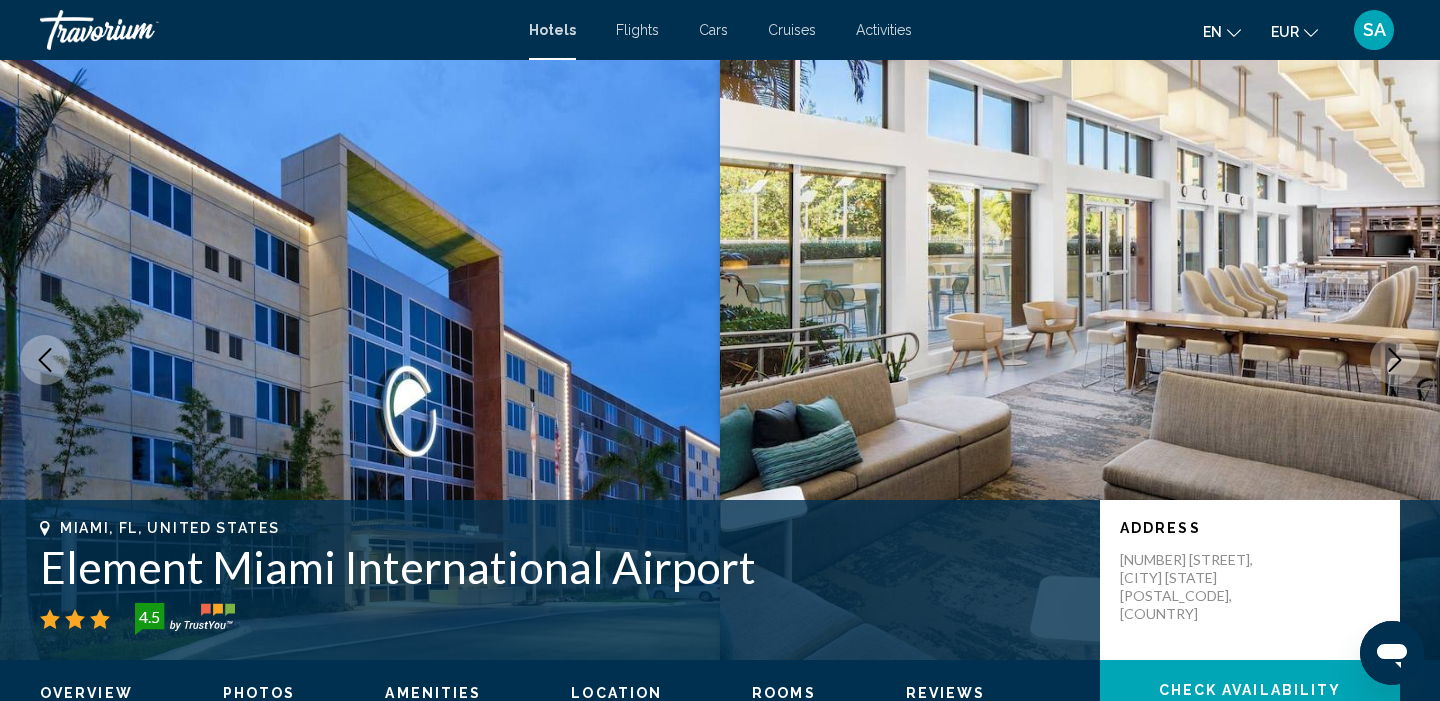 click 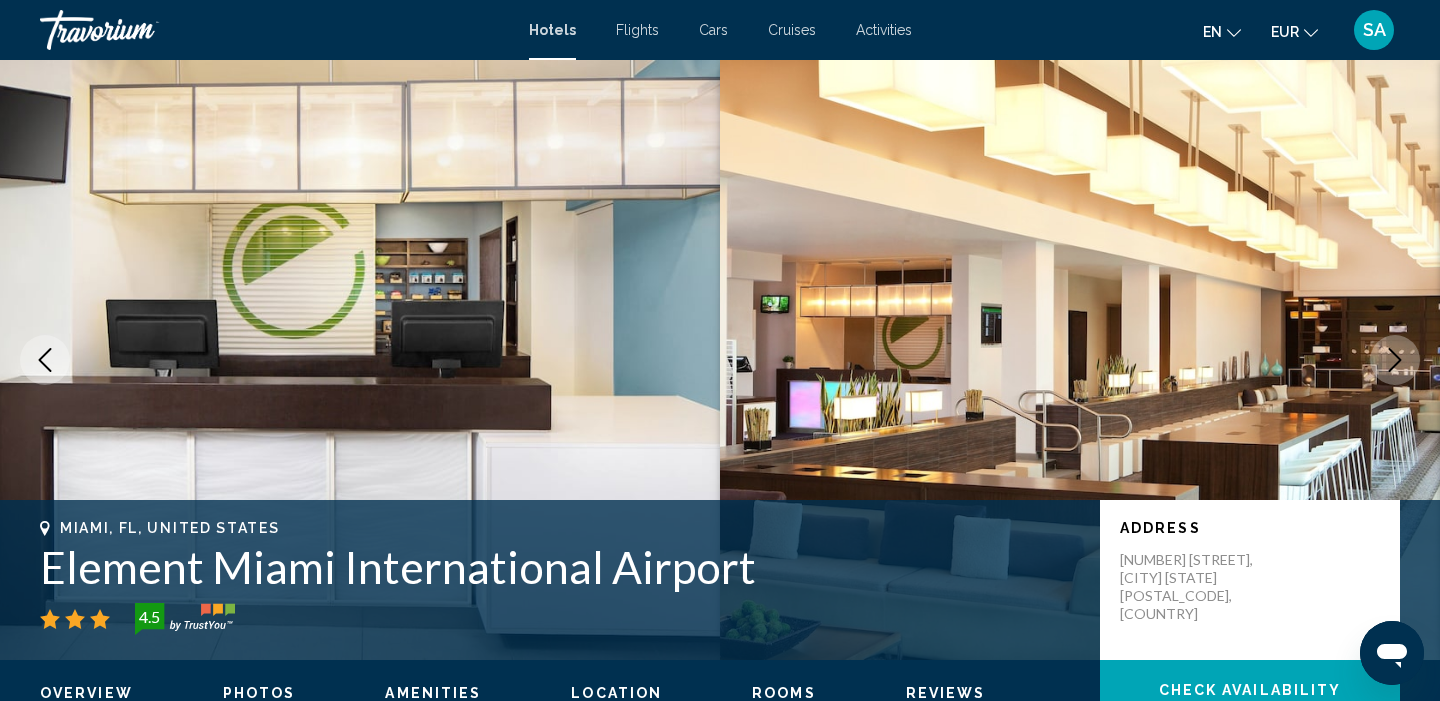 click 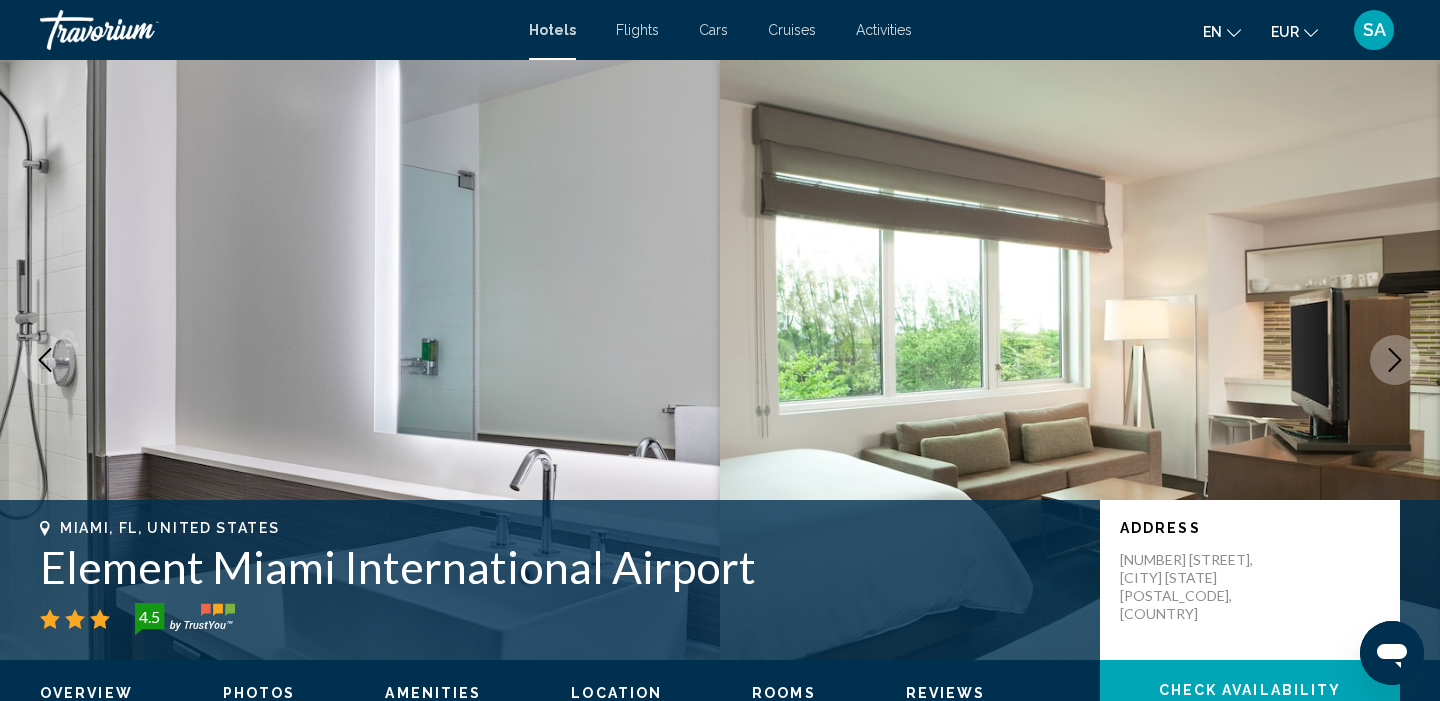 click 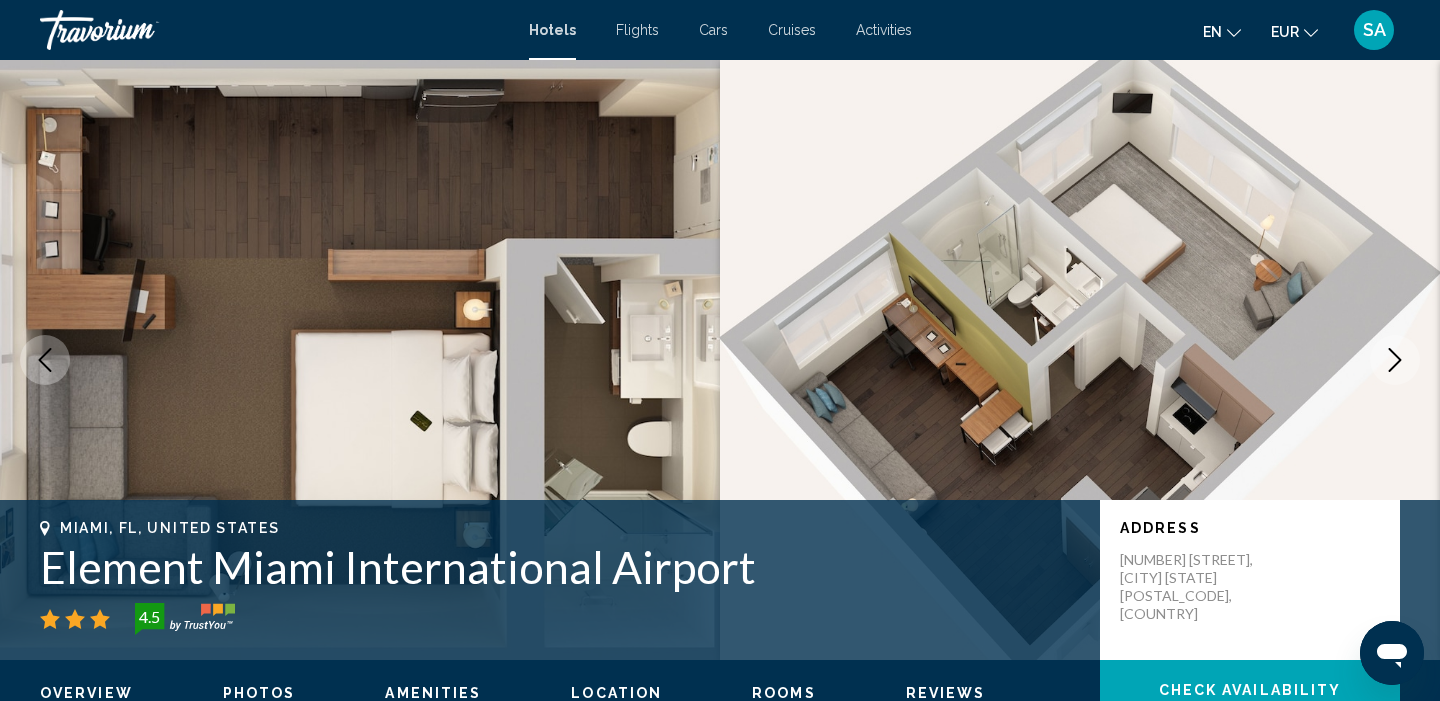 click 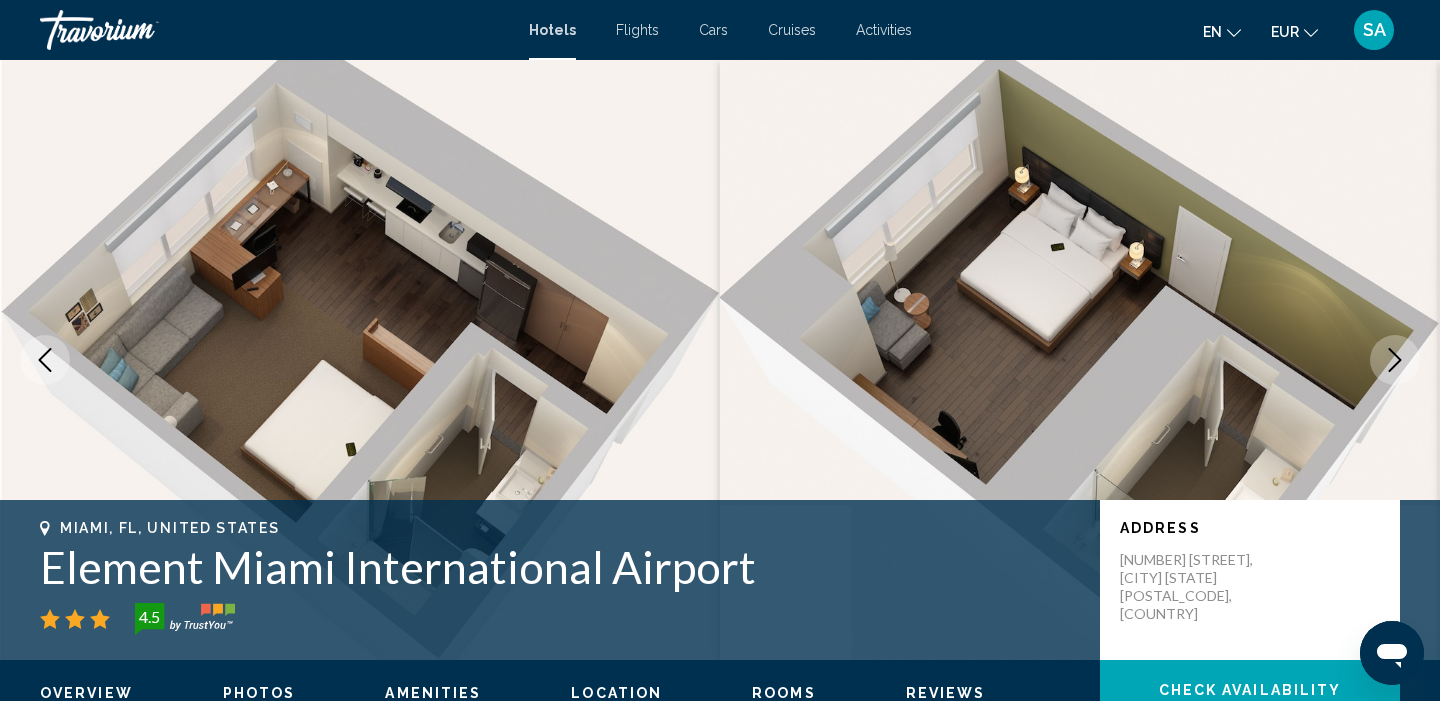 click 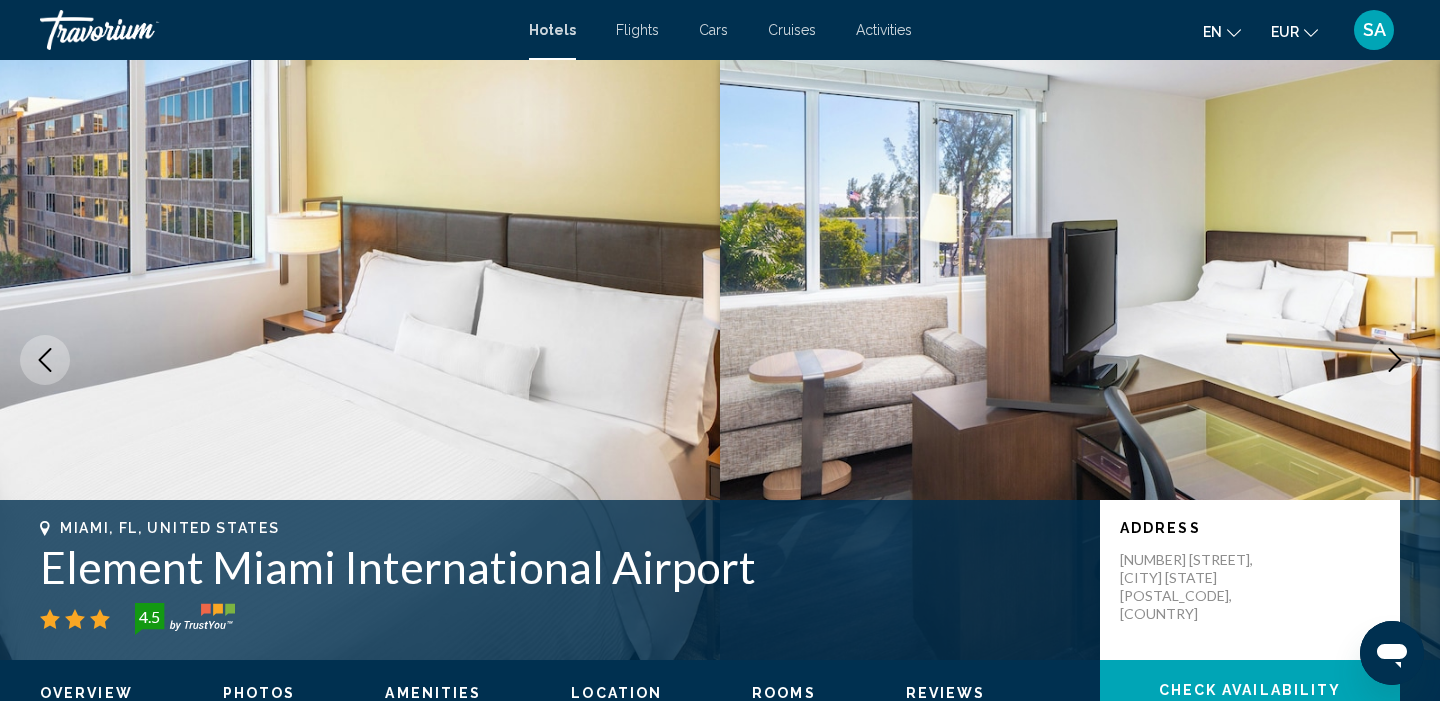 click 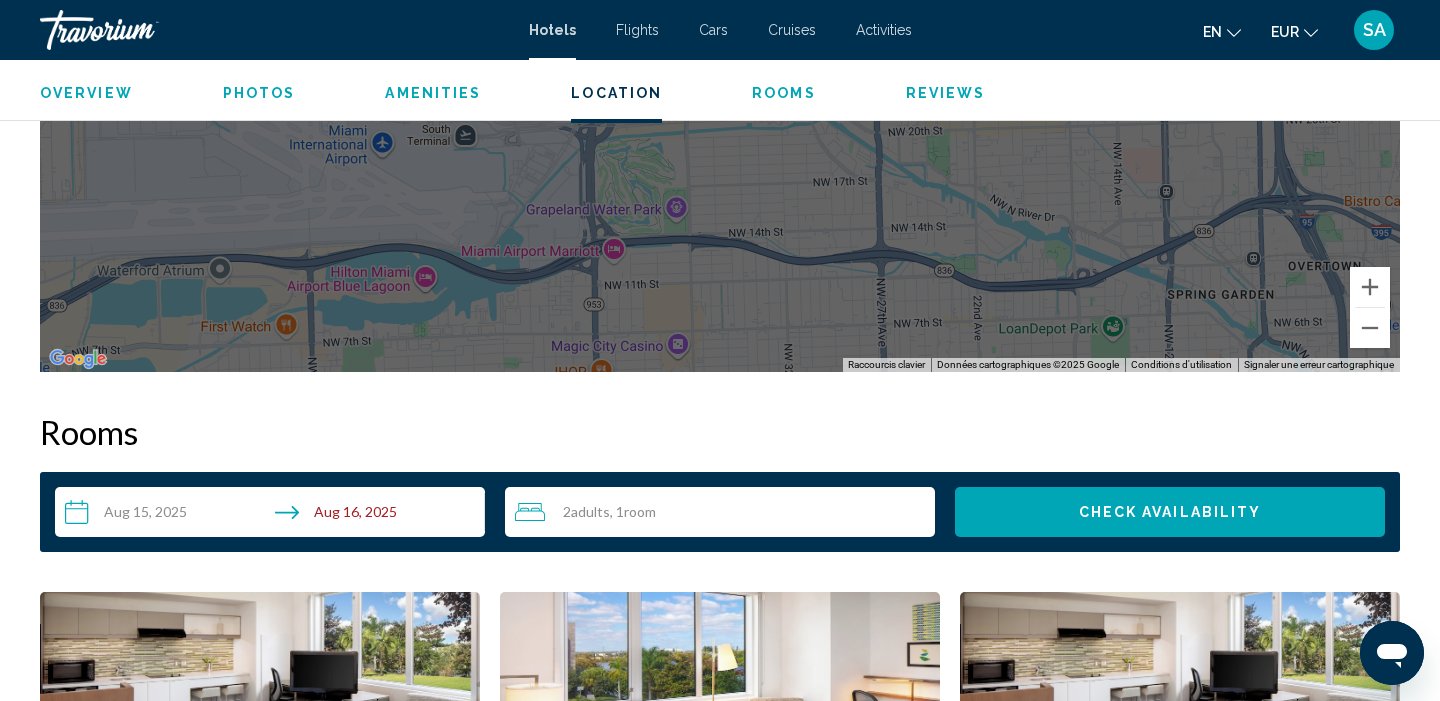 scroll, scrollTop: 2264, scrollLeft: 0, axis: vertical 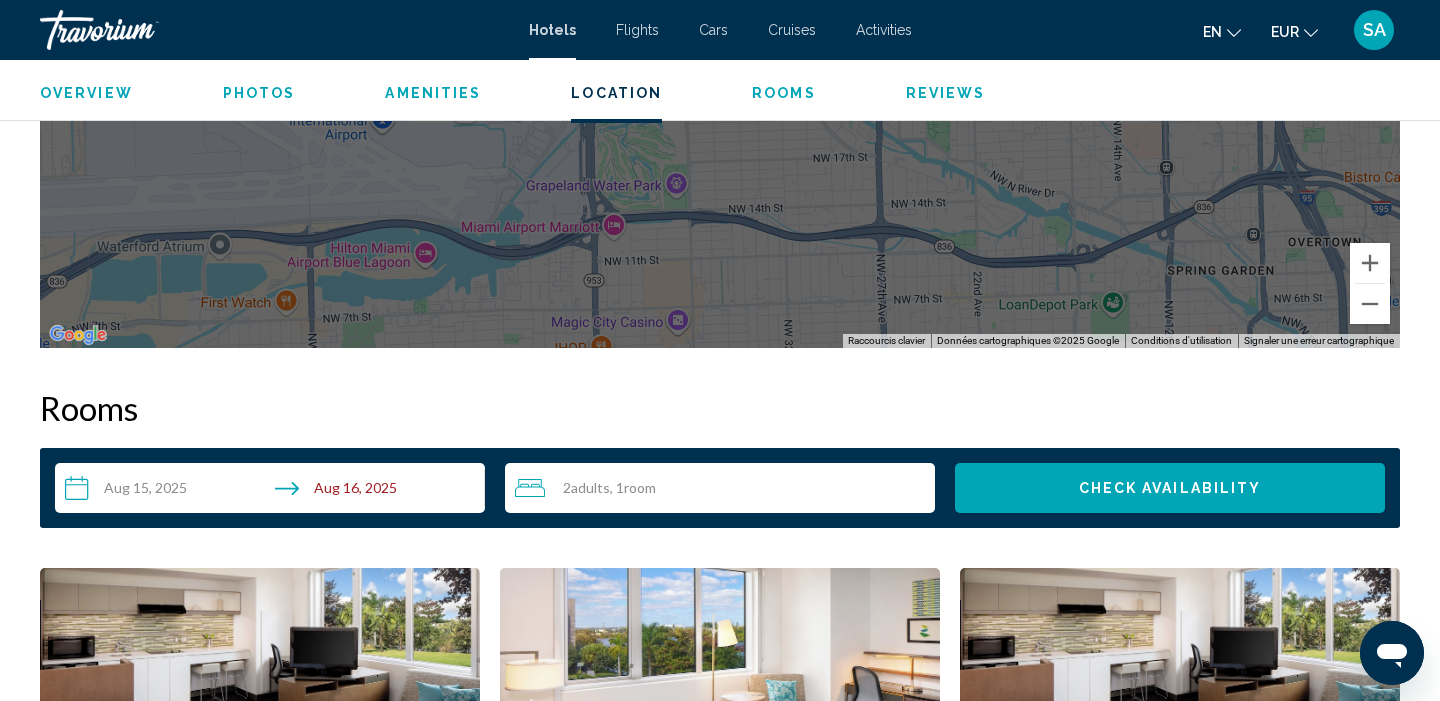 click on "**********" at bounding box center [720, 488] 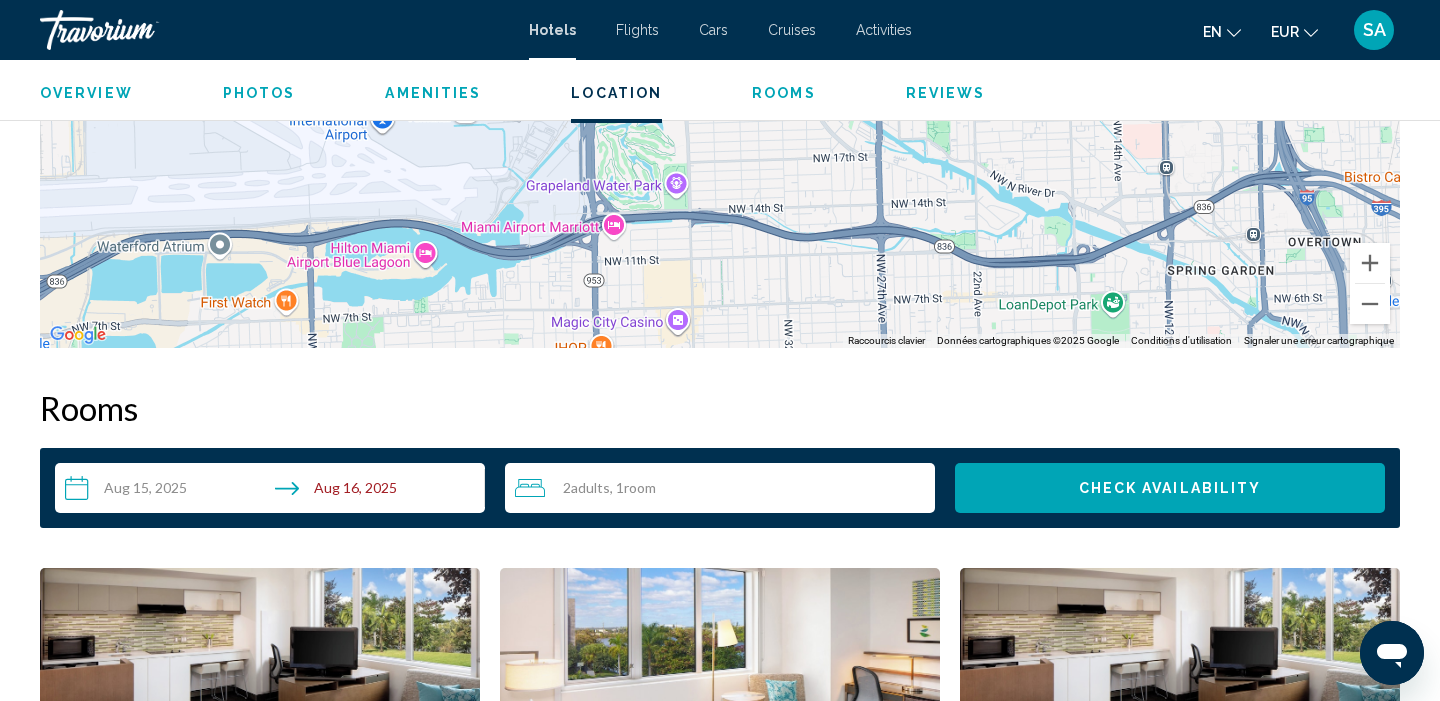 click on "Room" at bounding box center (640, 487) 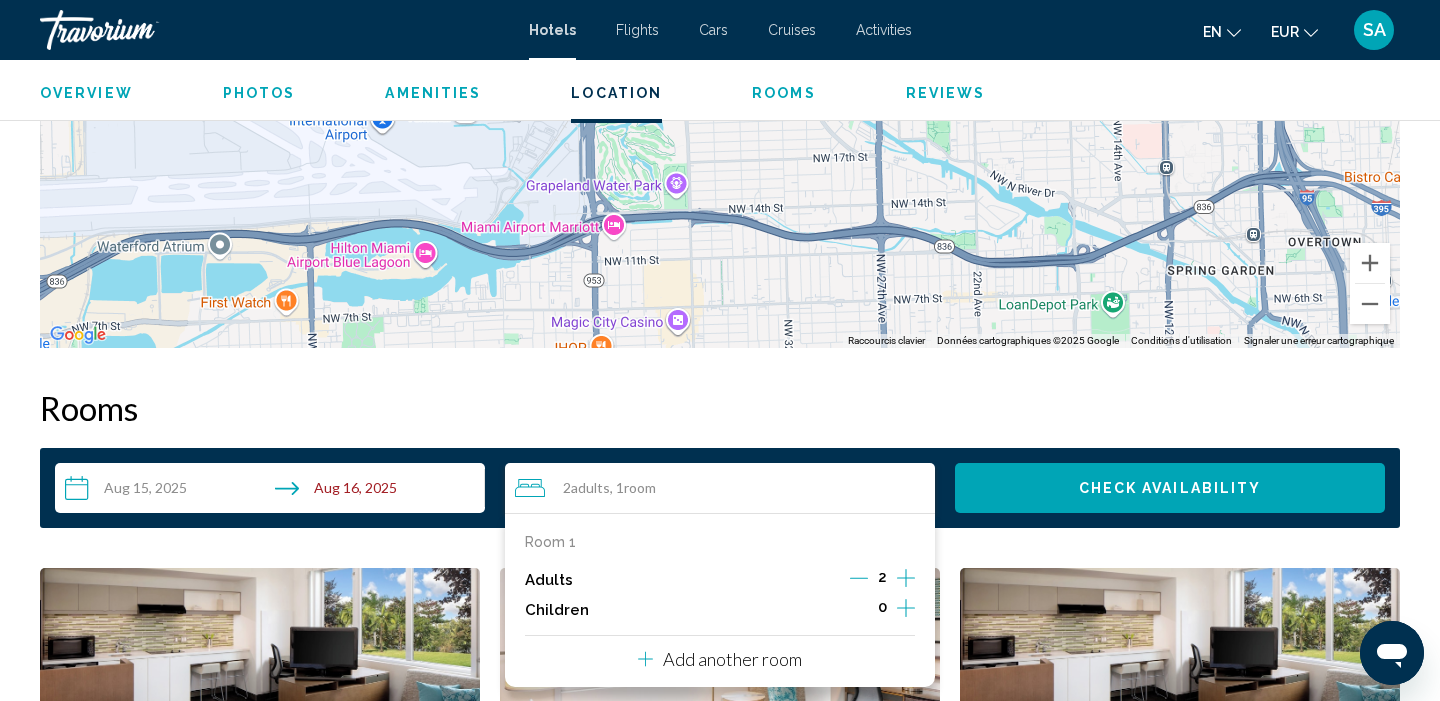 click 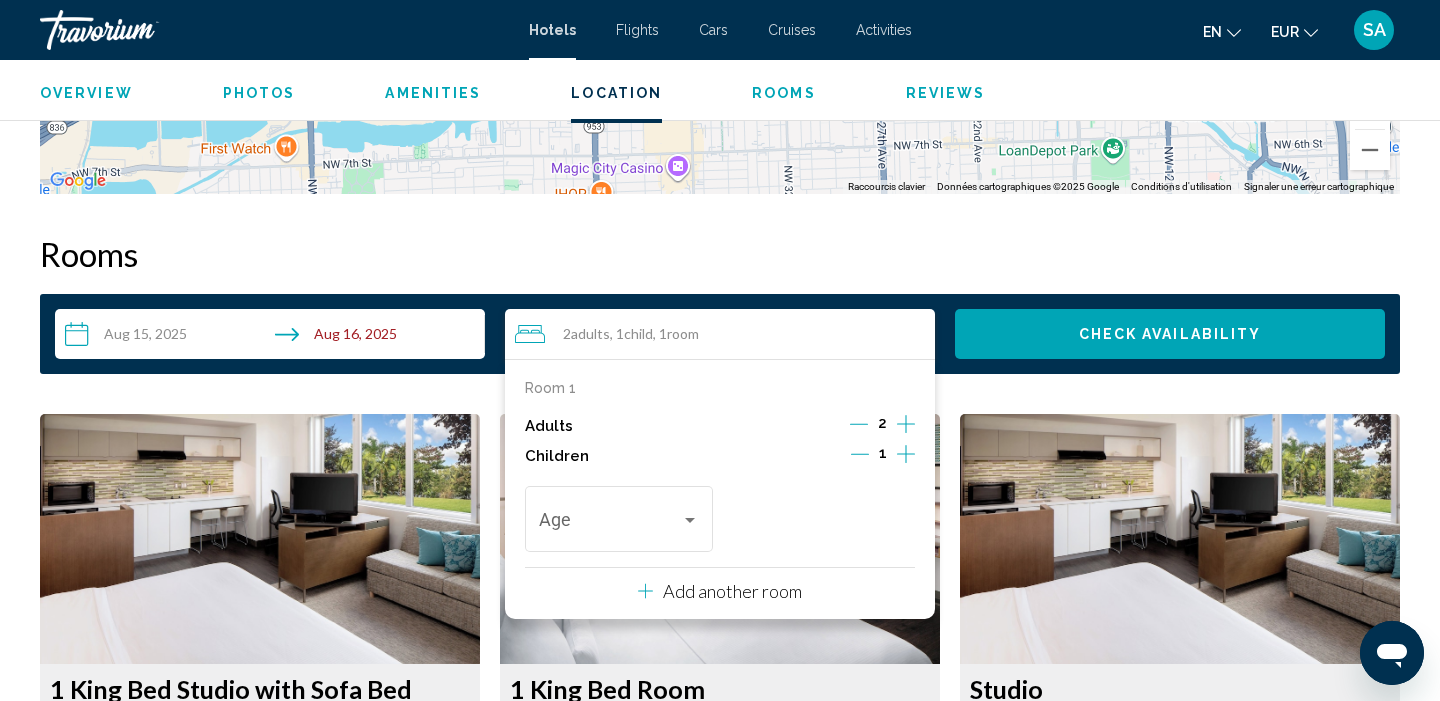 scroll, scrollTop: 2445, scrollLeft: 0, axis: vertical 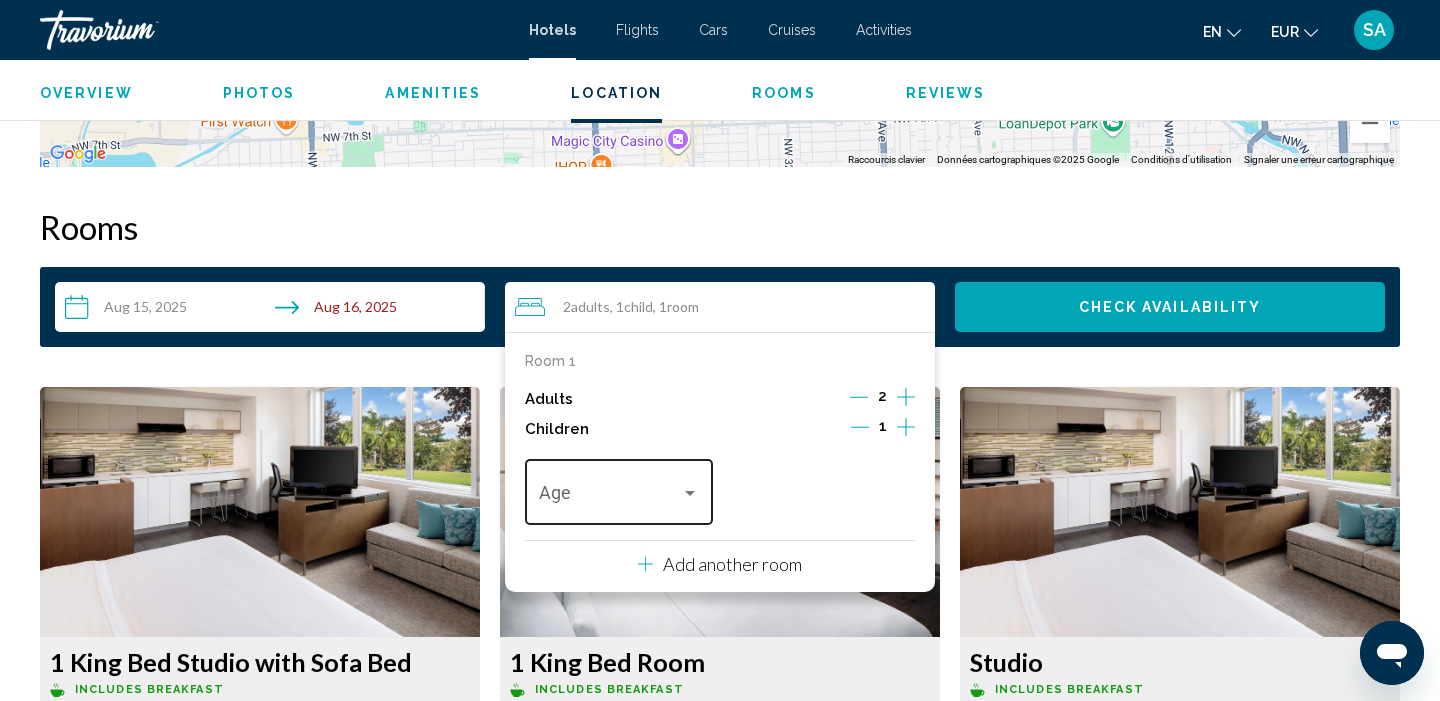 click at bounding box center (610, 497) 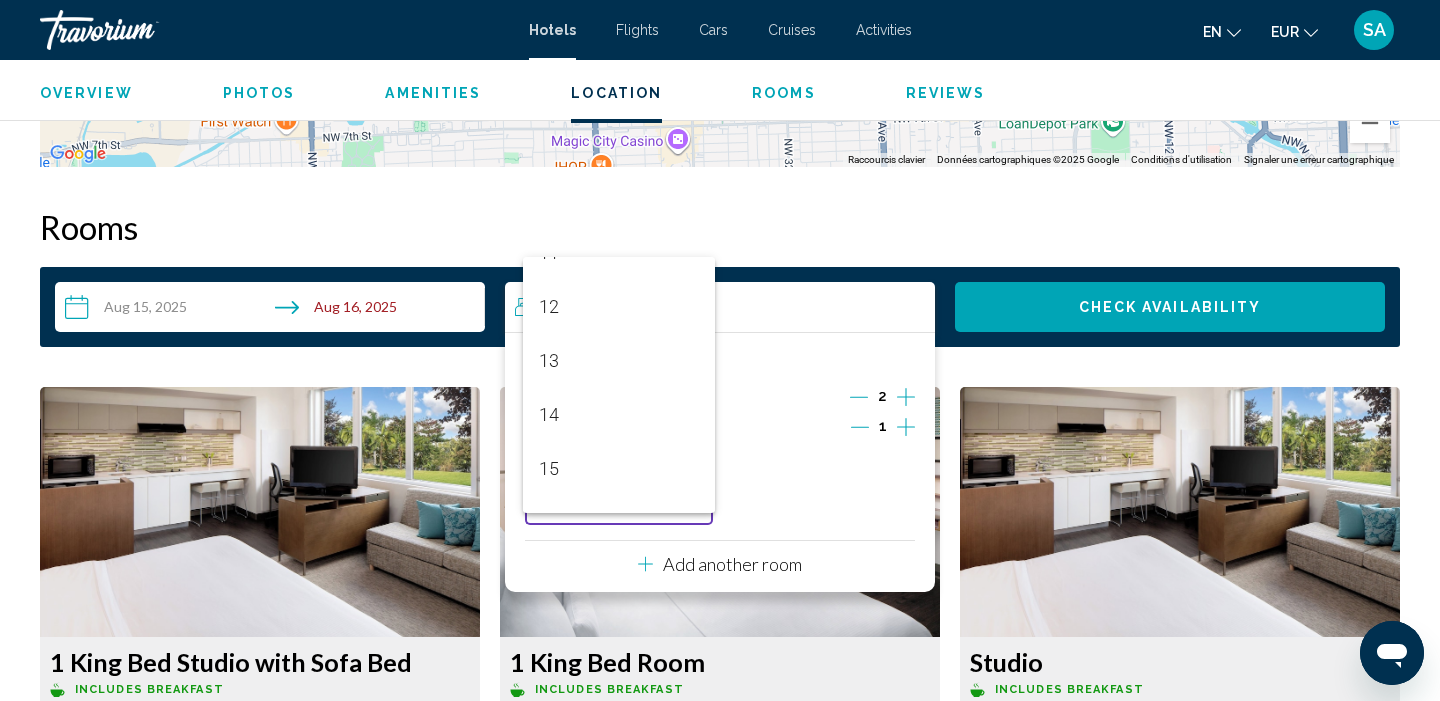 scroll, scrollTop: 716, scrollLeft: 0, axis: vertical 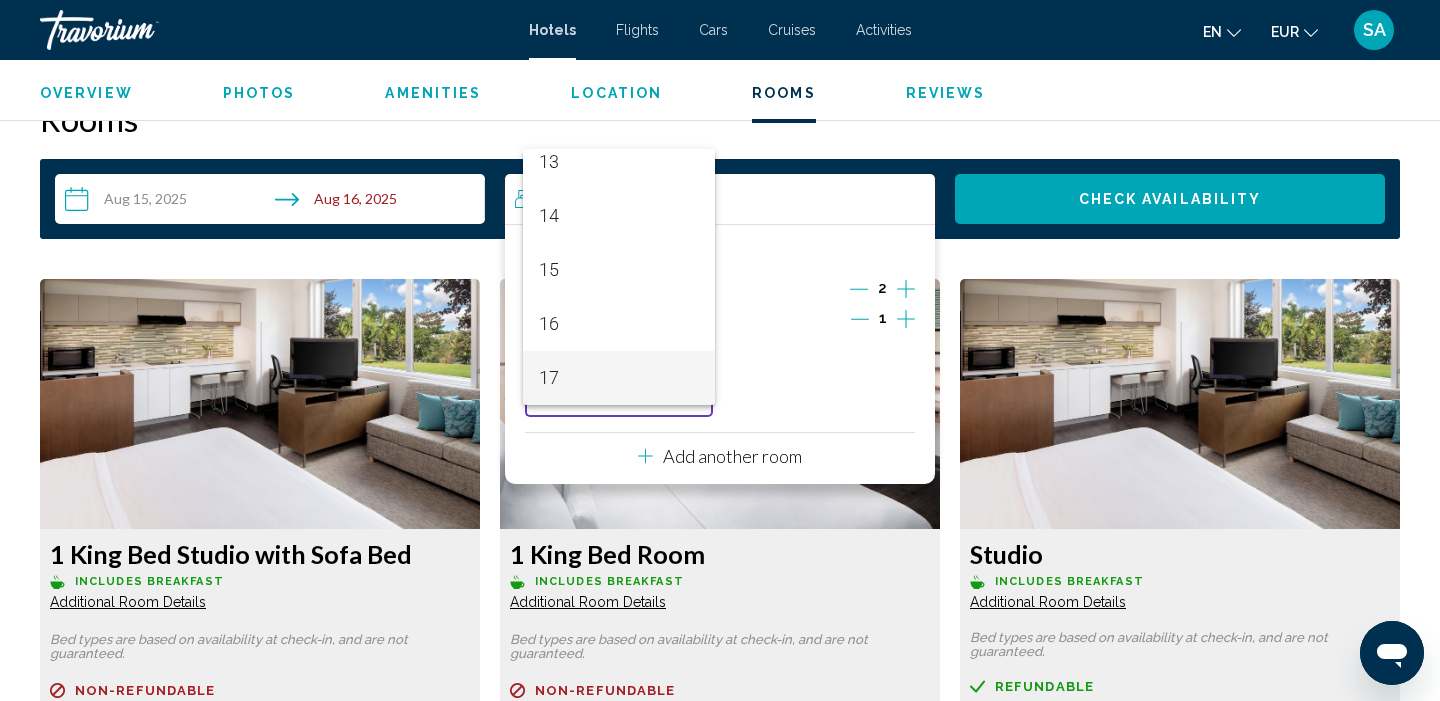 click on "17" at bounding box center (619, 378) 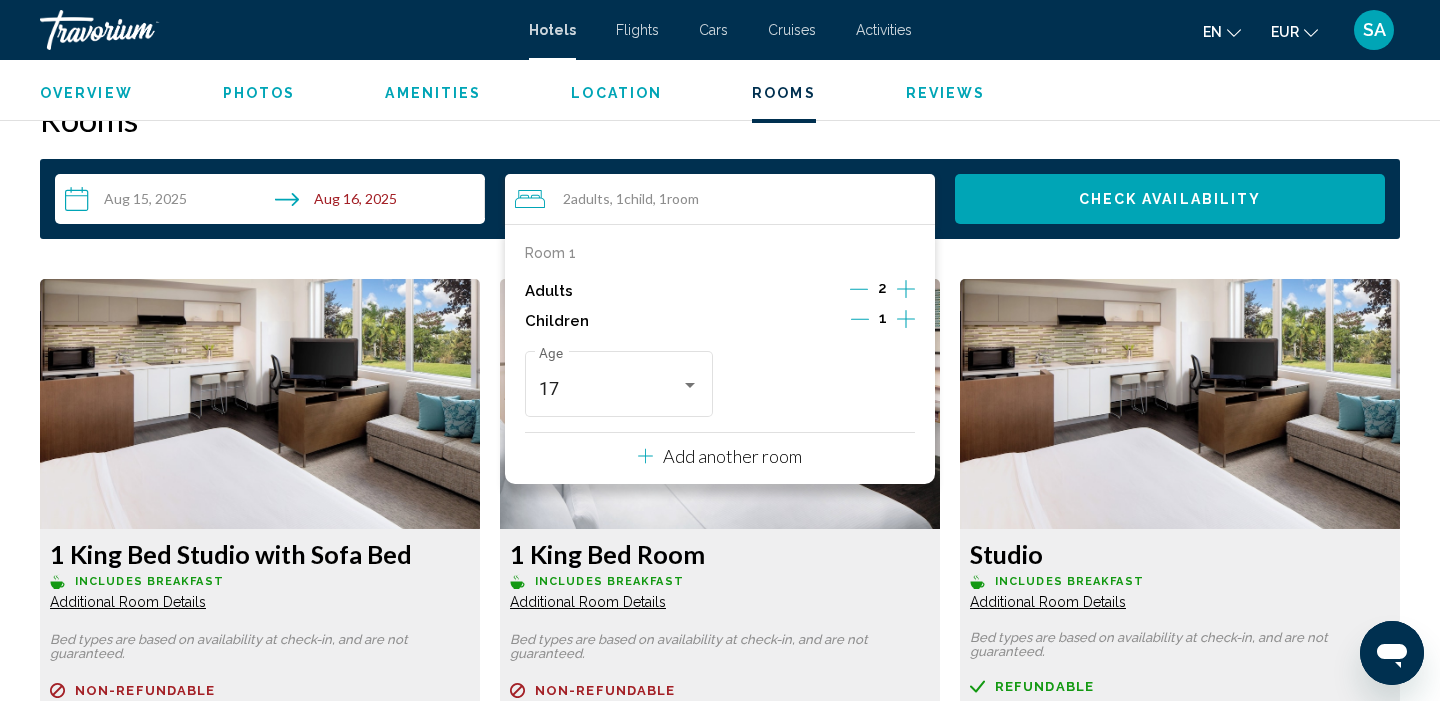 click on "Check Availability" at bounding box center [1170, 200] 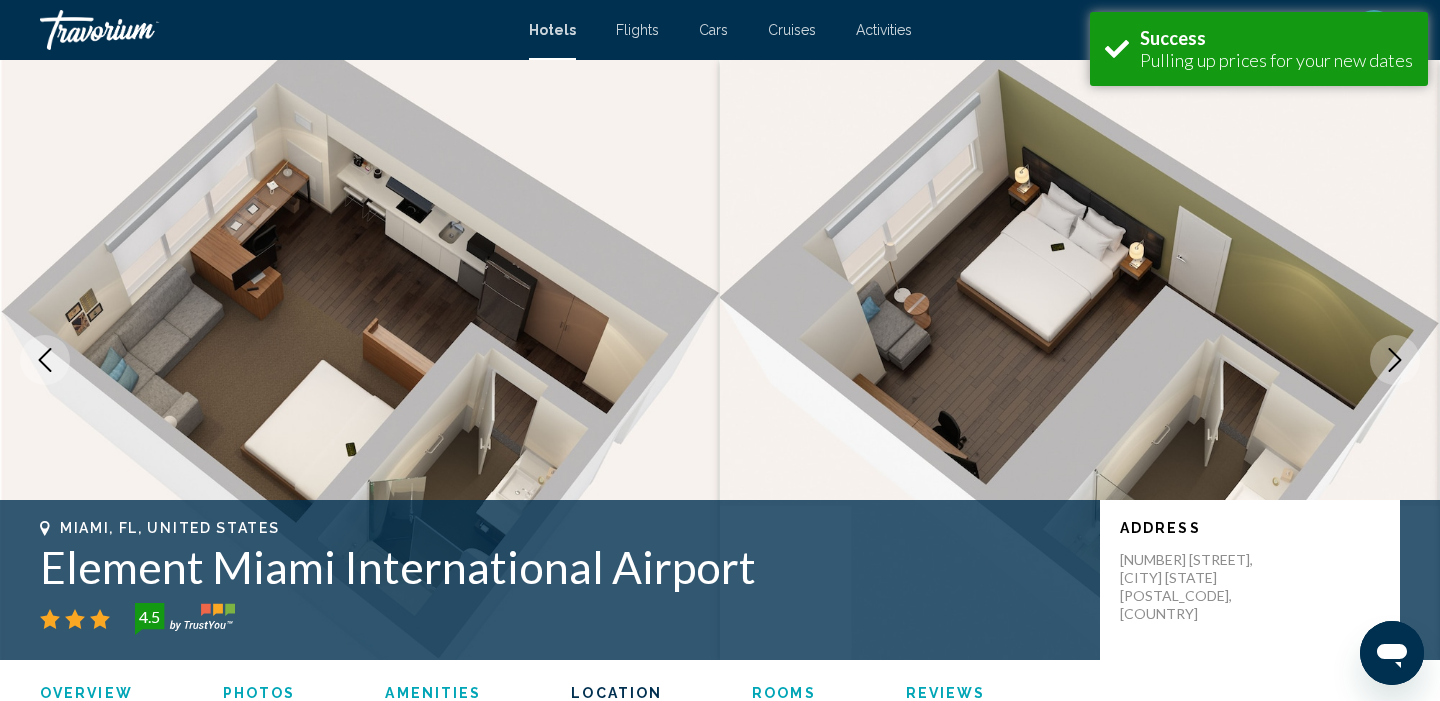 scroll, scrollTop: 2531, scrollLeft: 0, axis: vertical 